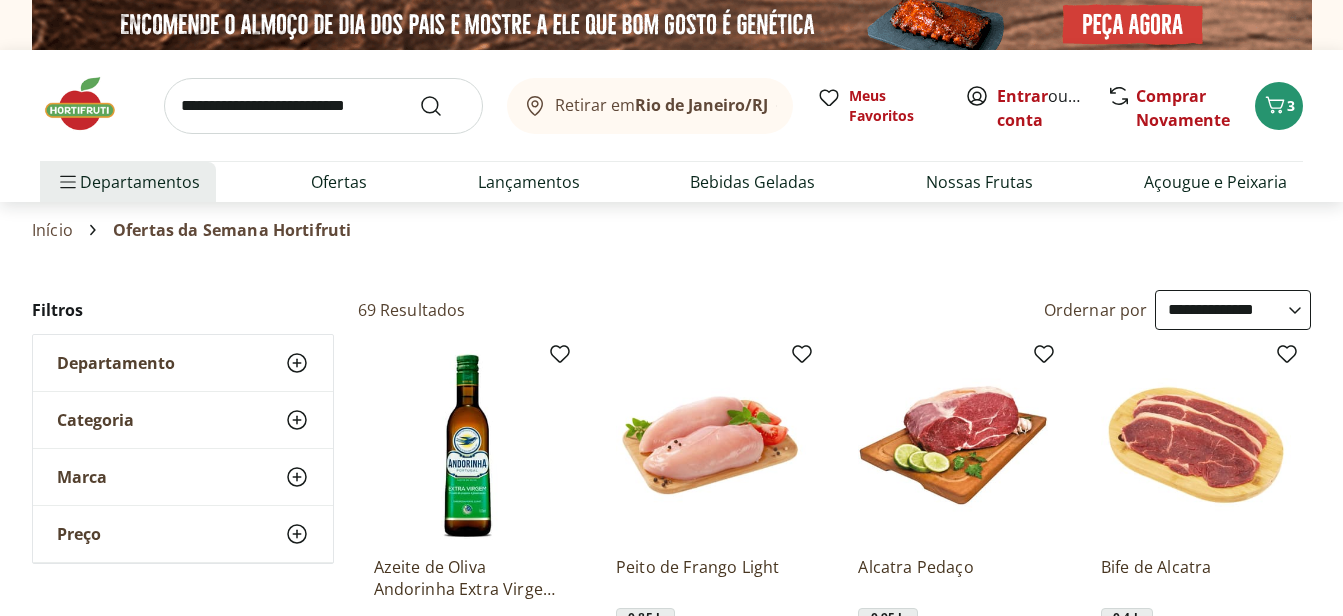 select on "**********" 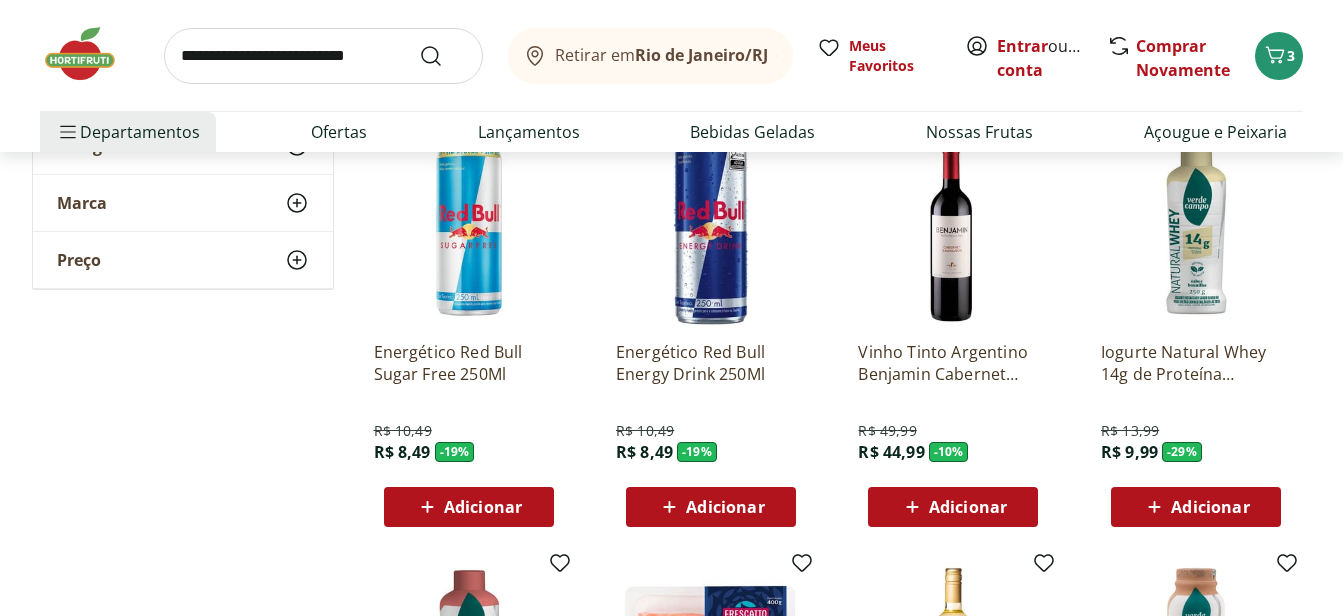 scroll, scrollTop: 0, scrollLeft: 0, axis: both 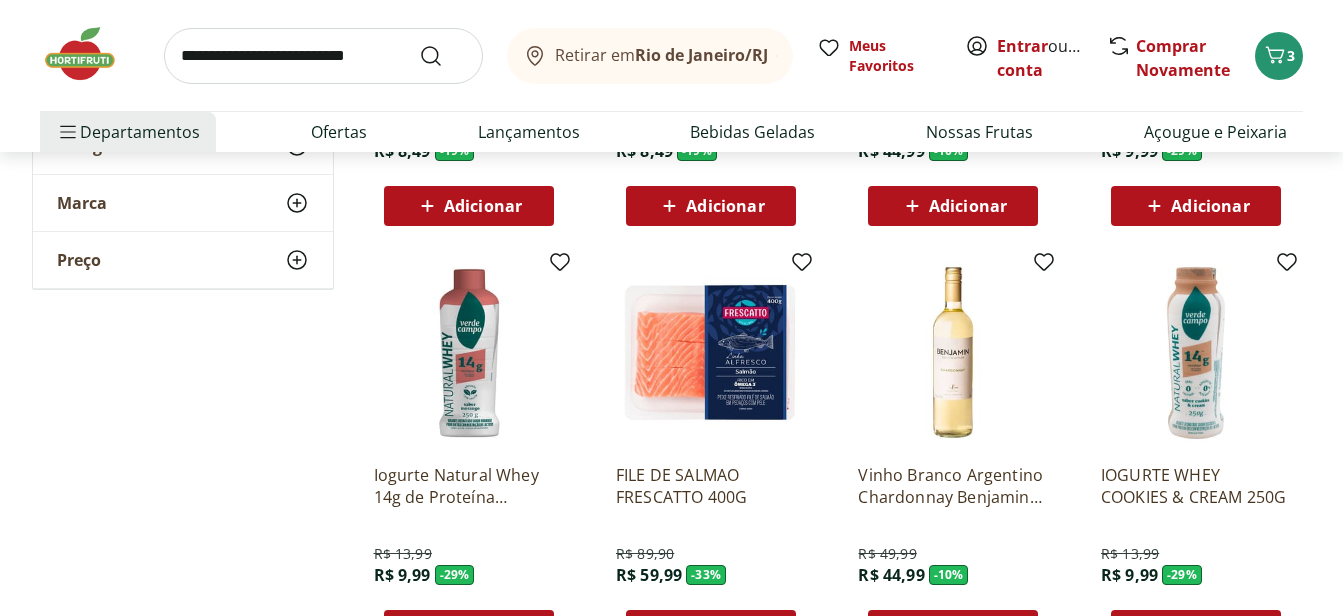 click at bounding box center (469, 353) 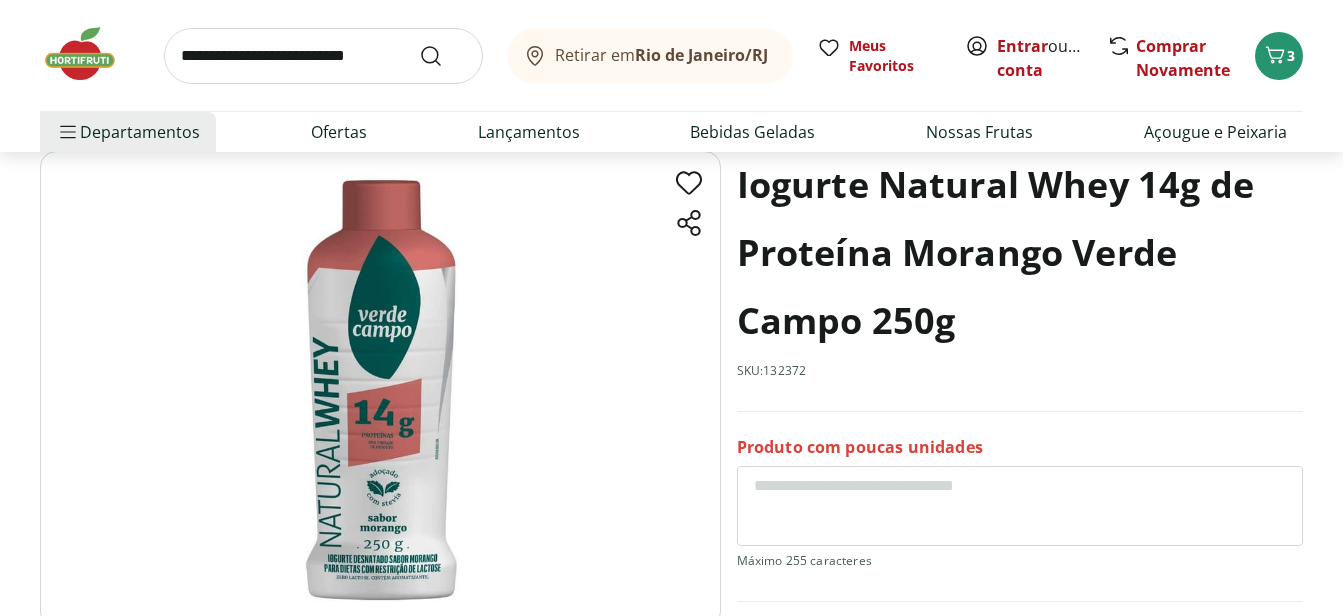 scroll, scrollTop: 0, scrollLeft: 0, axis: both 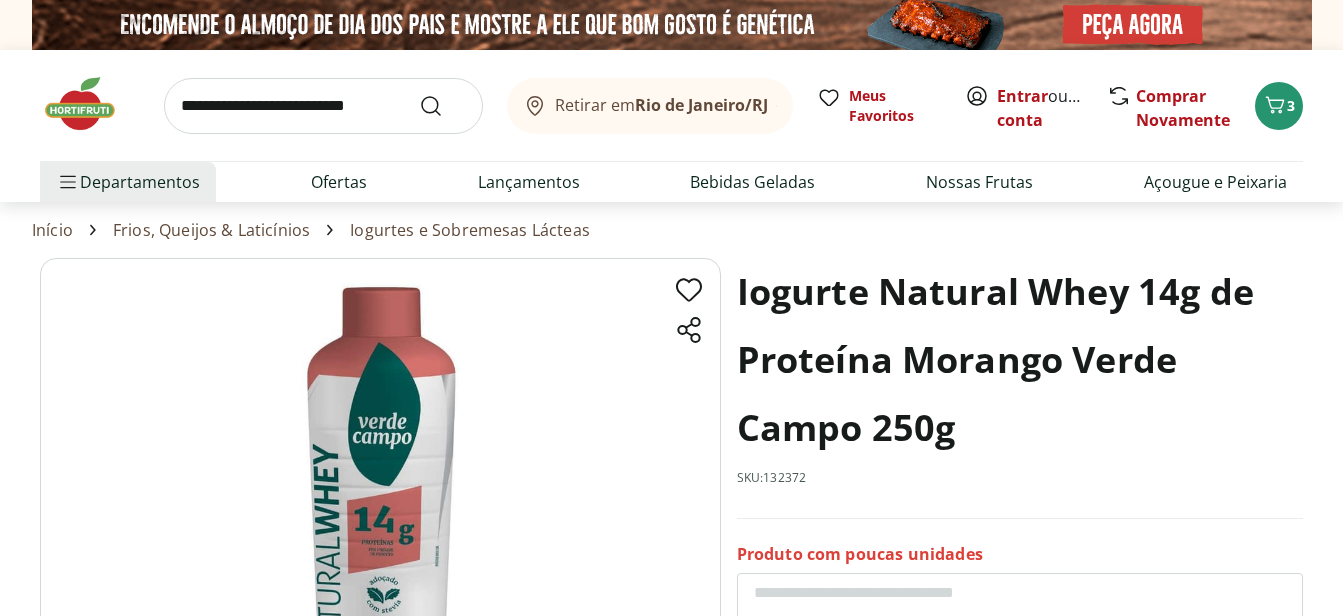 click on "SKU:  132372" at bounding box center (772, 478) 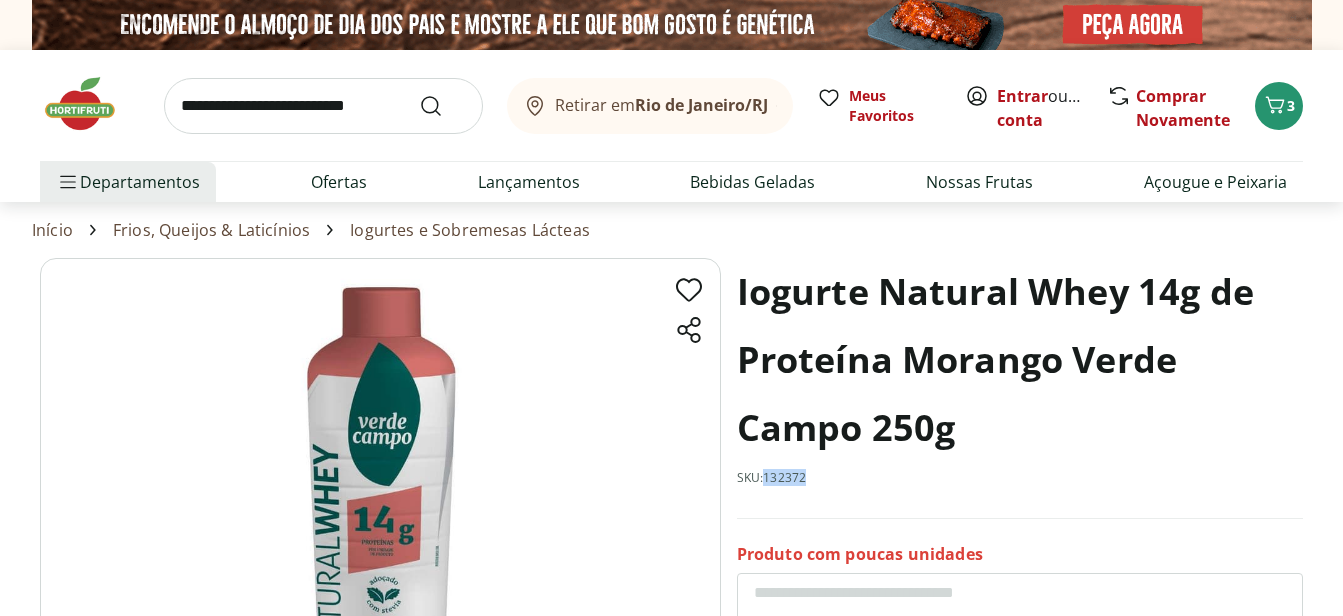 click on "SKU:  132372" at bounding box center (772, 478) 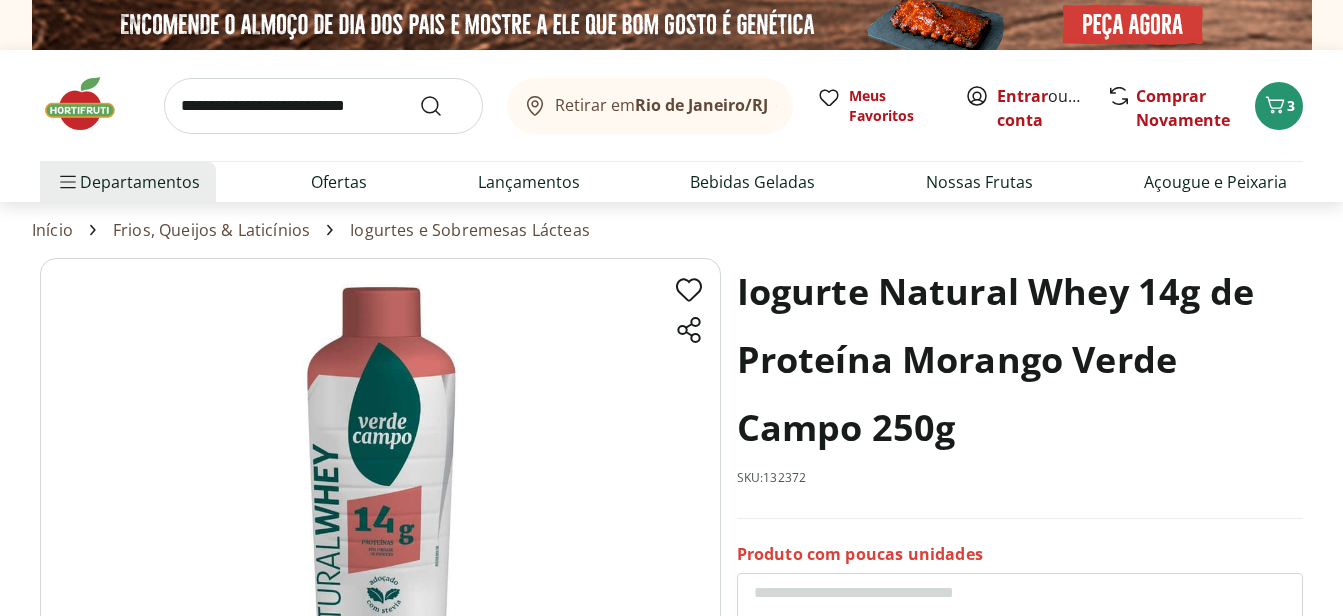 click on "Iogurte Natural Whey 14g de Proteína Morango Verde Campo 250g" at bounding box center [1020, 360] 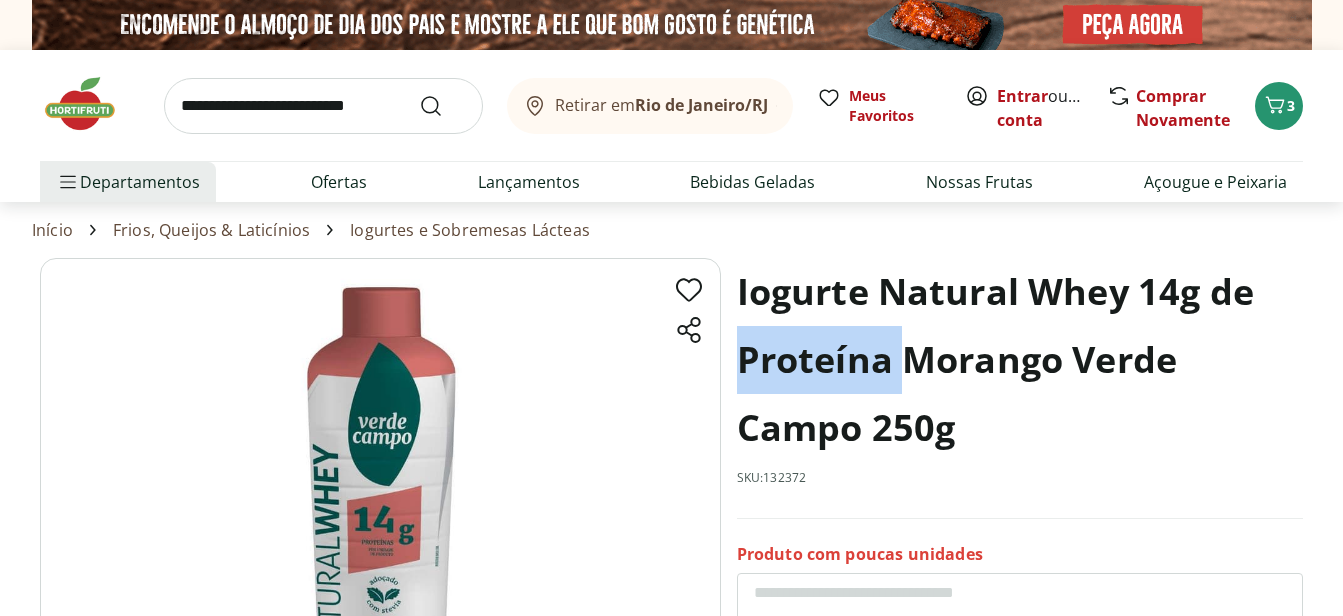 click on "Iogurte Natural Whey 14g de Proteína Morango Verde Campo 250g" at bounding box center [1020, 360] 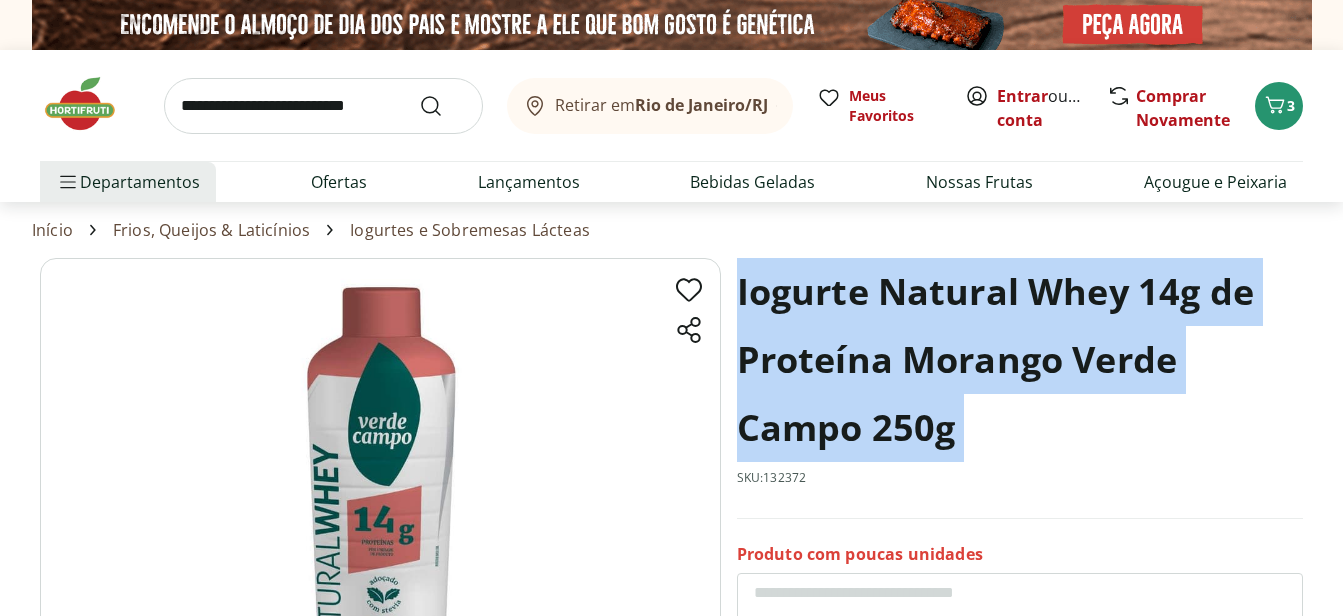 click on "Iogurte Natural Whey 14g de Proteína Morango Verde Campo 250g" at bounding box center (1020, 360) 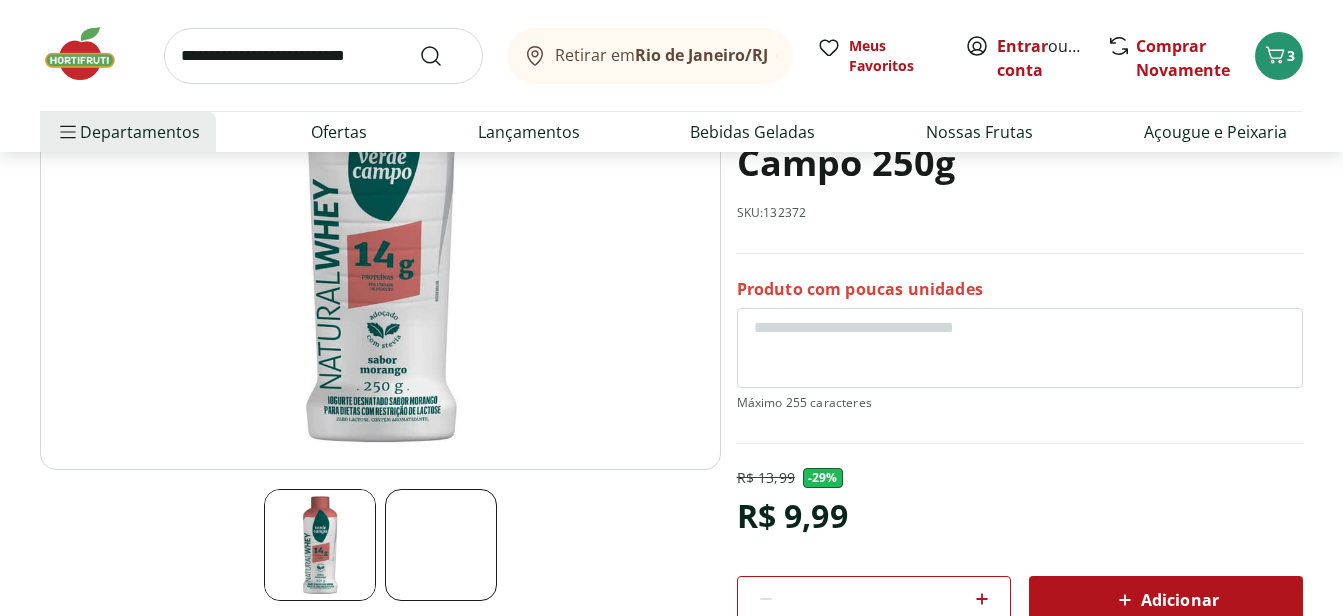 scroll, scrollTop: 300, scrollLeft: 0, axis: vertical 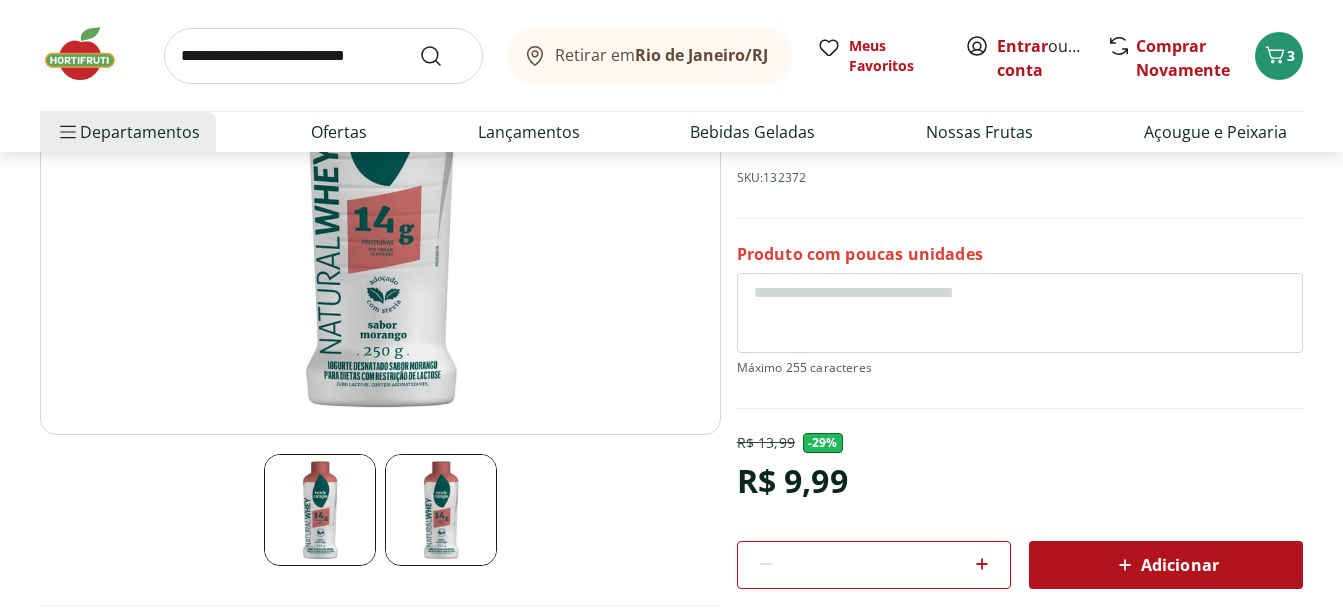 click on "SKU:  132372" at bounding box center (772, 178) 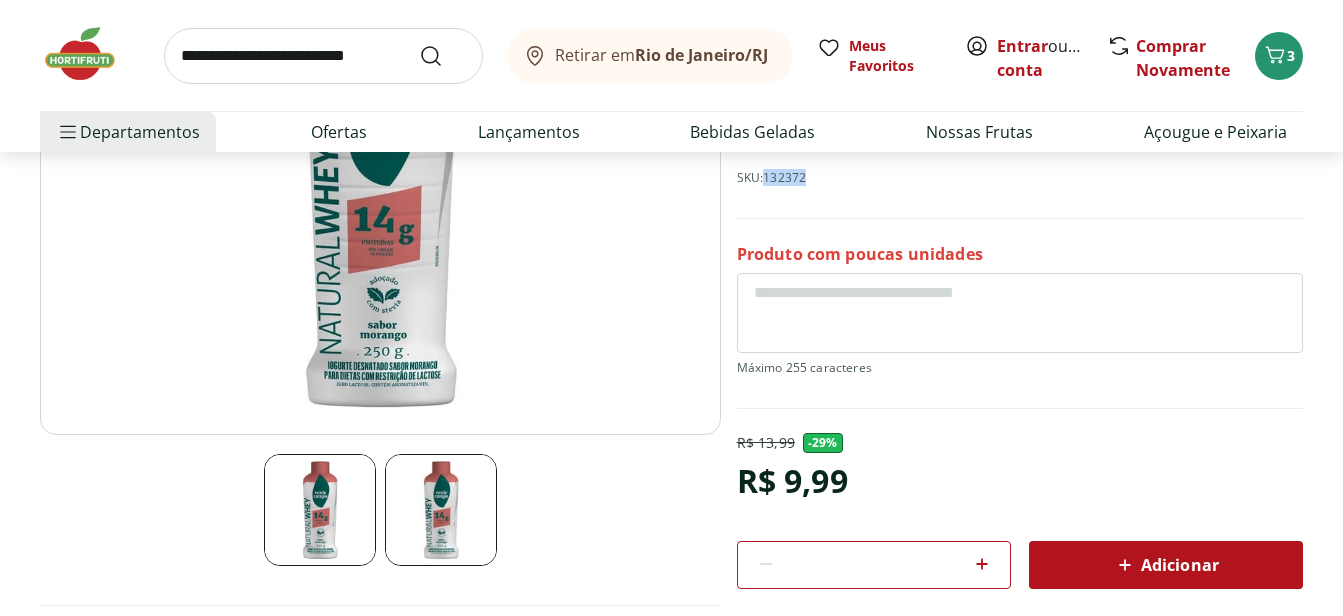 click on "SKU:  132372" at bounding box center [772, 178] 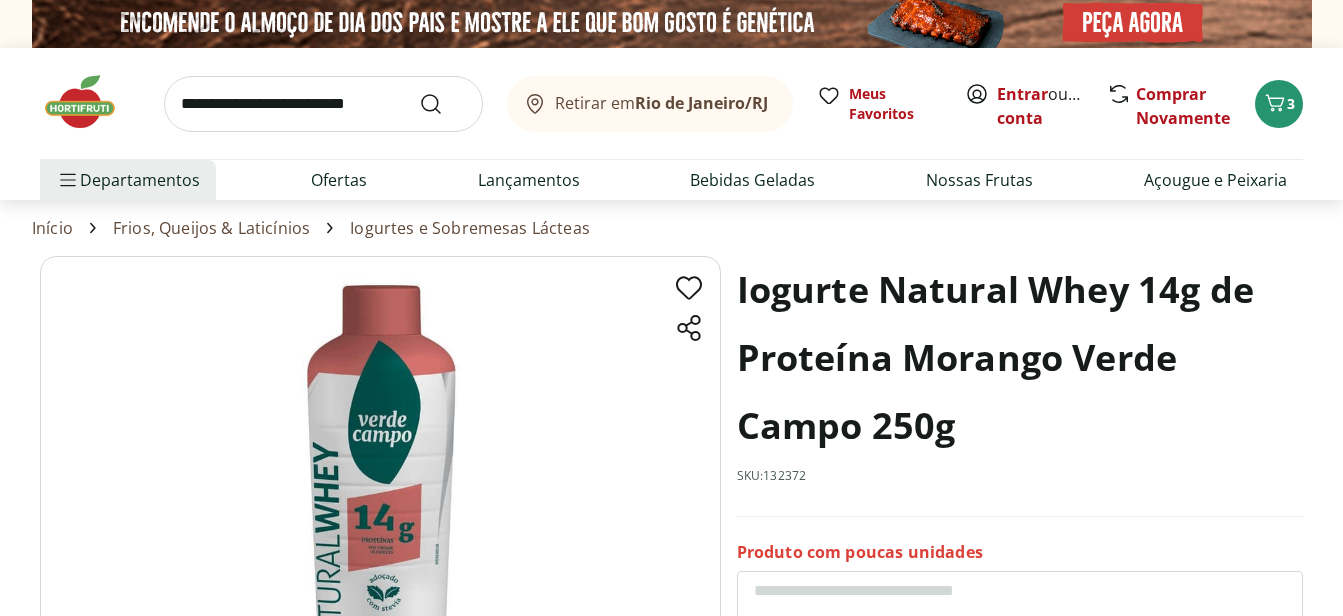 scroll, scrollTop: 0, scrollLeft: 0, axis: both 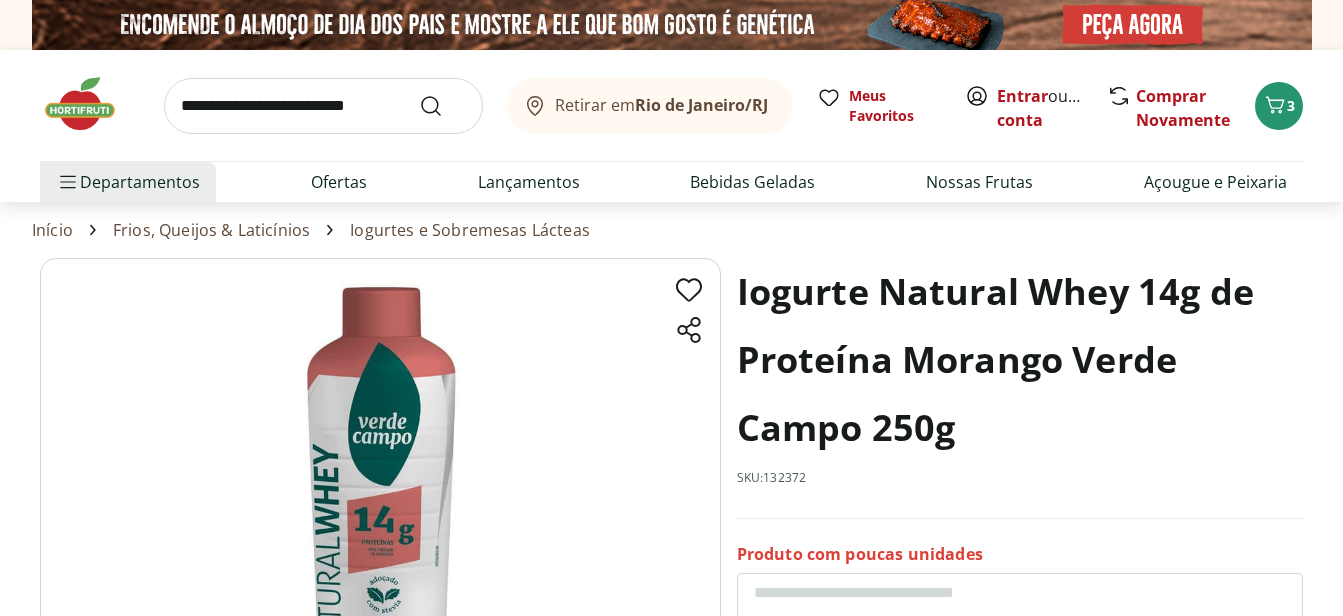 select on "**********" 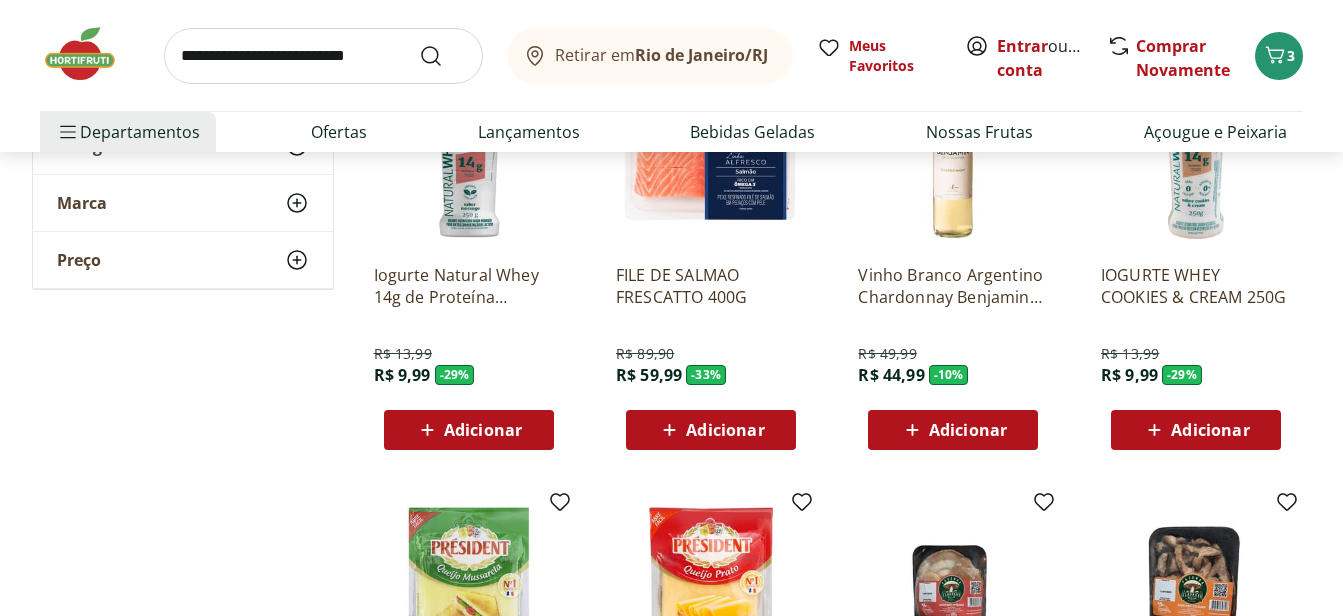 scroll, scrollTop: 2800, scrollLeft: 0, axis: vertical 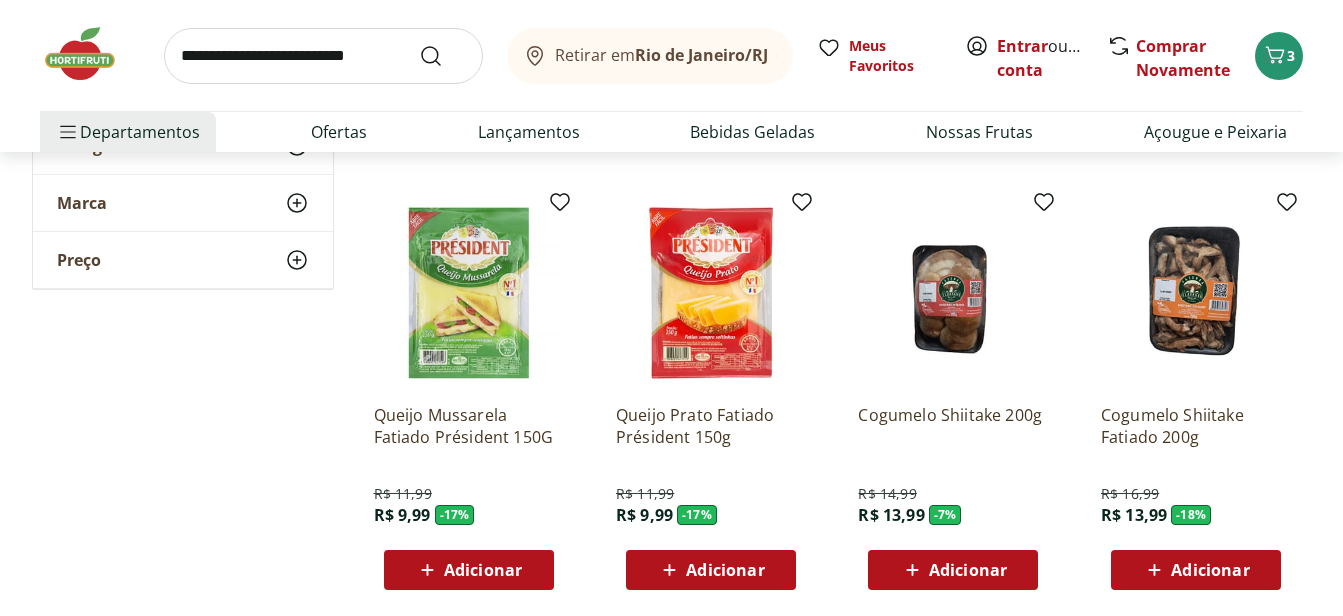 click at bounding box center (469, 293) 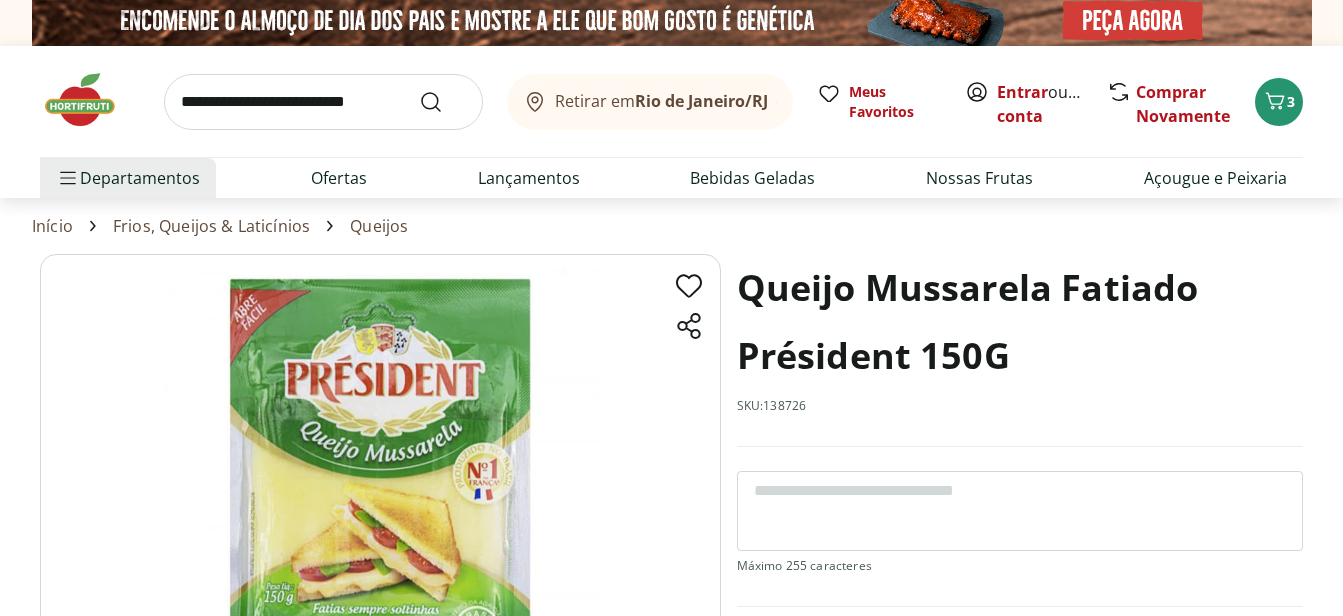 scroll, scrollTop: 0, scrollLeft: 0, axis: both 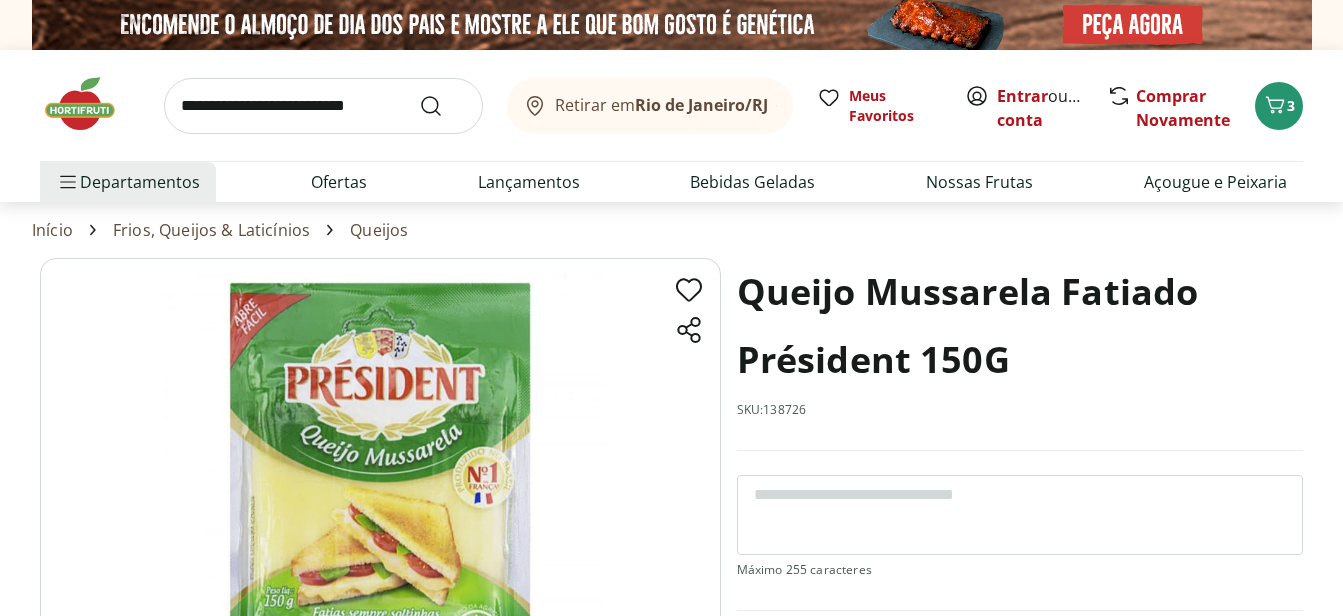 click on "SKU:  138726" at bounding box center (772, 410) 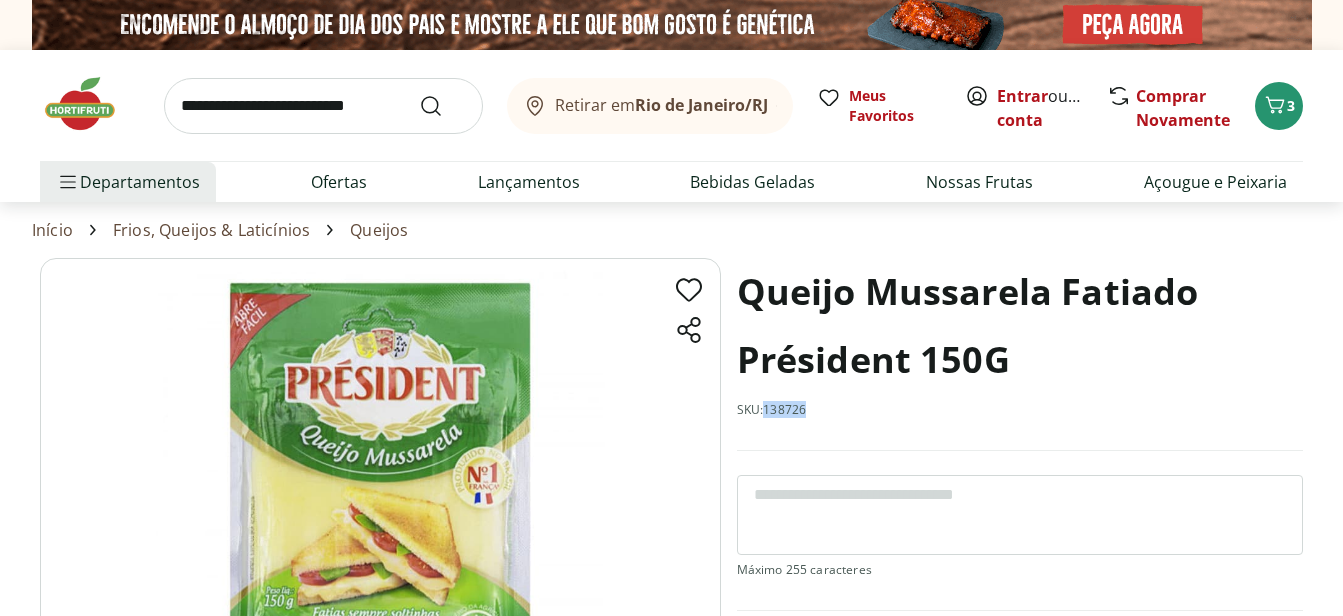 click on "SKU:  138726" at bounding box center (772, 410) 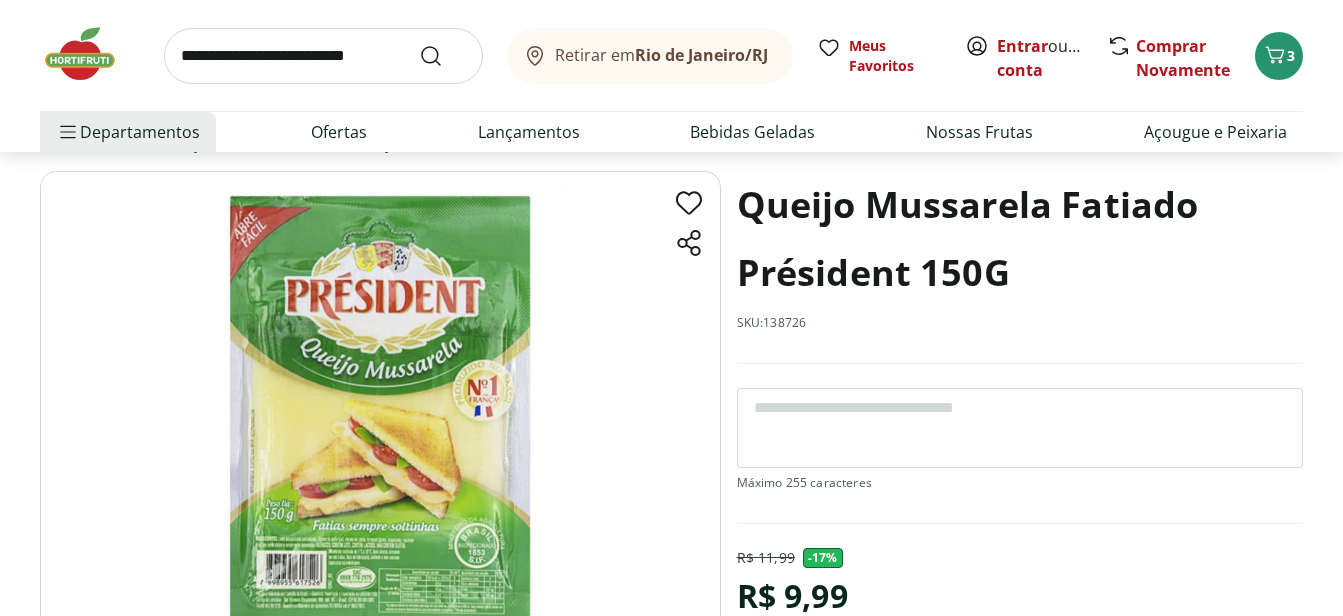 scroll, scrollTop: 100, scrollLeft: 0, axis: vertical 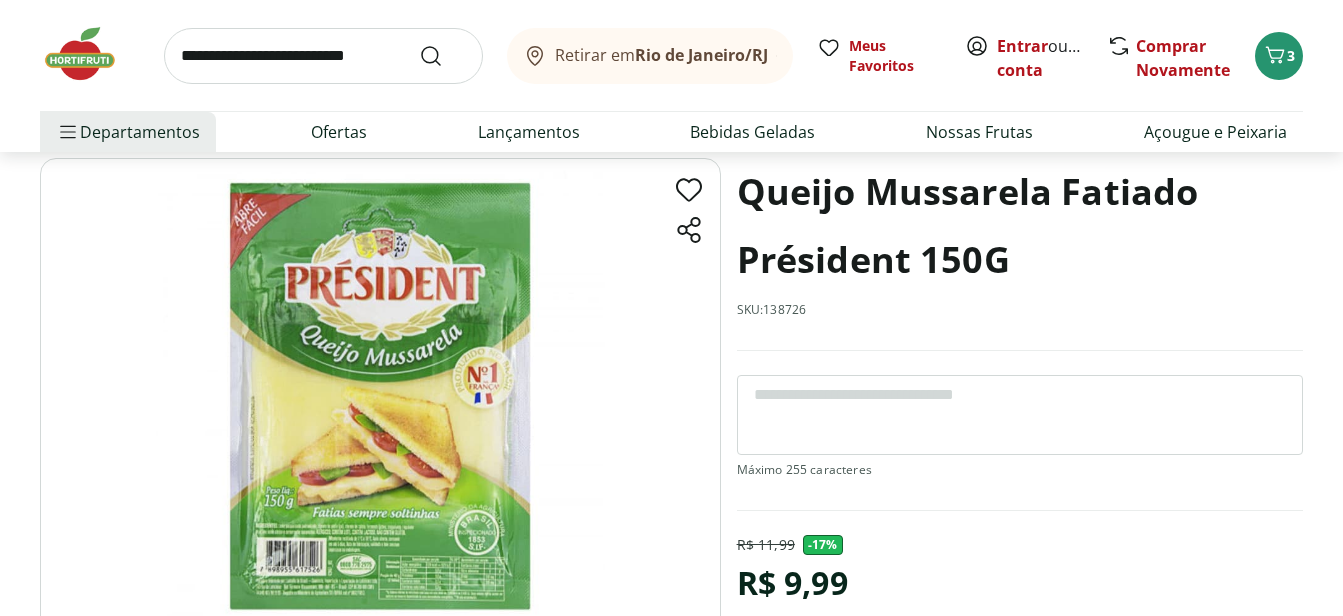 click on "SKU:  138726" at bounding box center (772, 310) 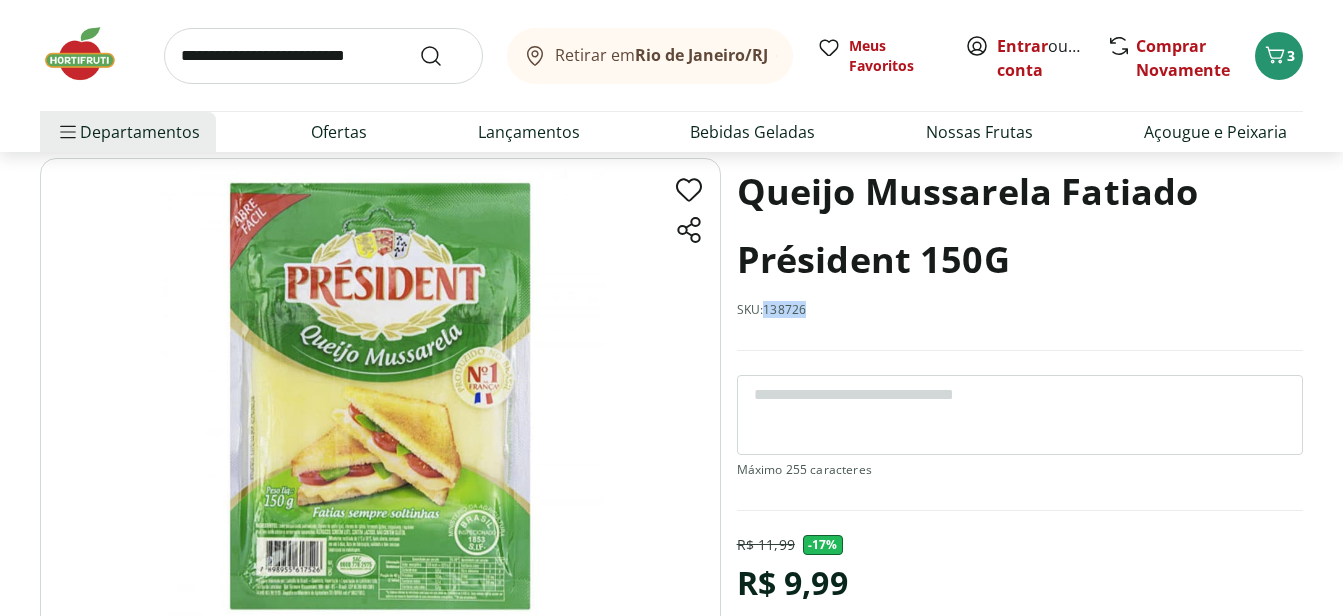 click on "SKU:  138726" at bounding box center [772, 310] 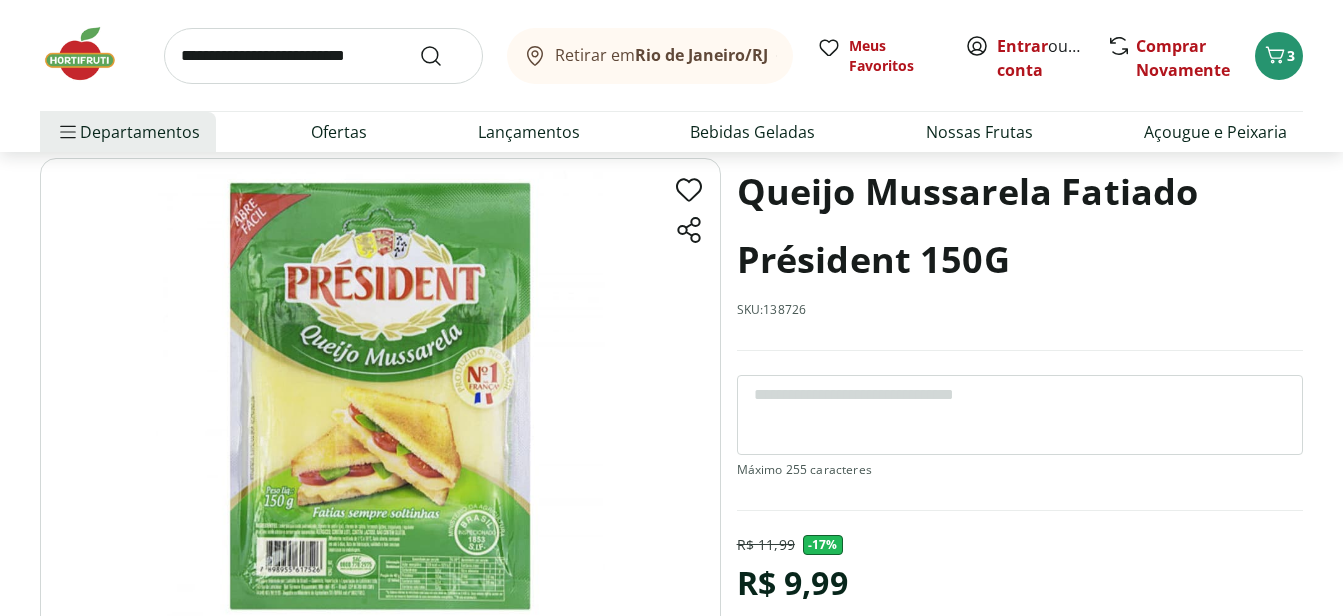click on "Queijo Mussarela Fatiado Président 150G" at bounding box center [1020, 226] 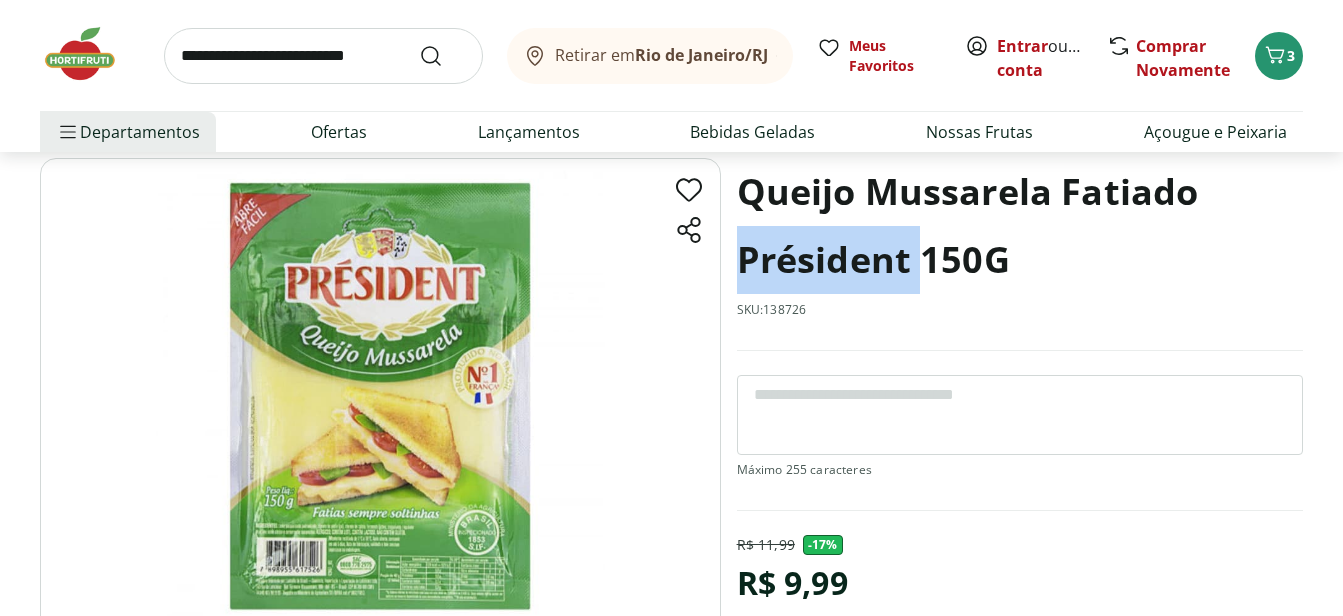 click on "Queijo Mussarela Fatiado Président 150G" at bounding box center (1020, 226) 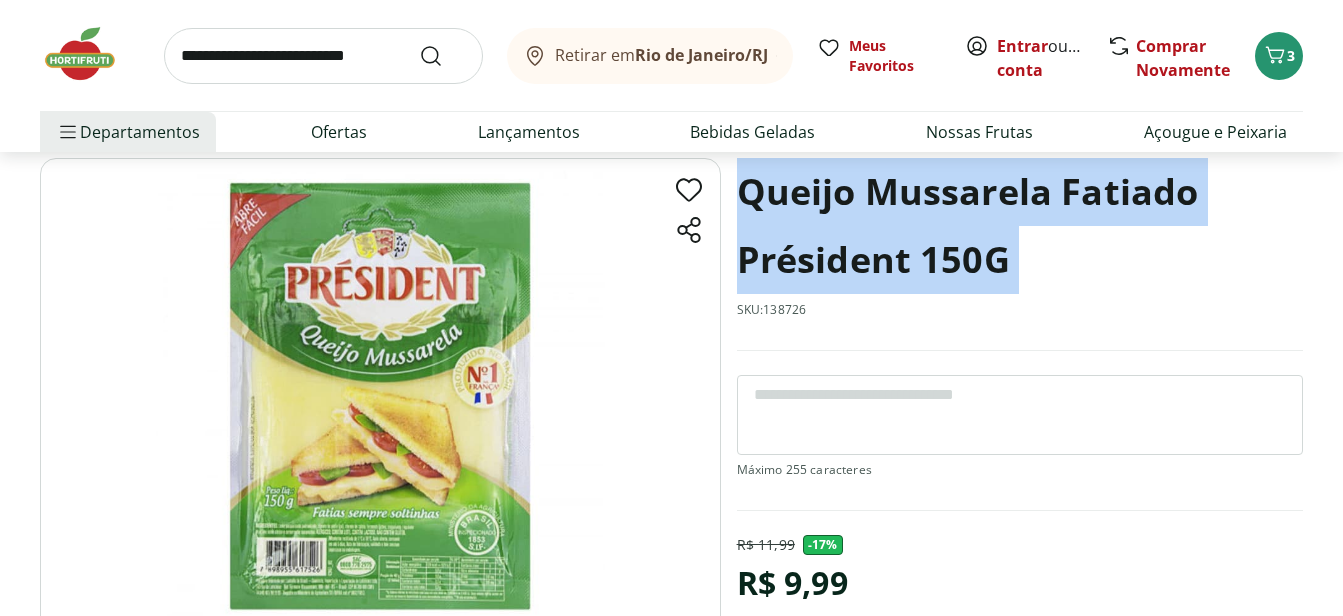 click on "Queijo Mussarela Fatiado Président 150G" at bounding box center (1020, 226) 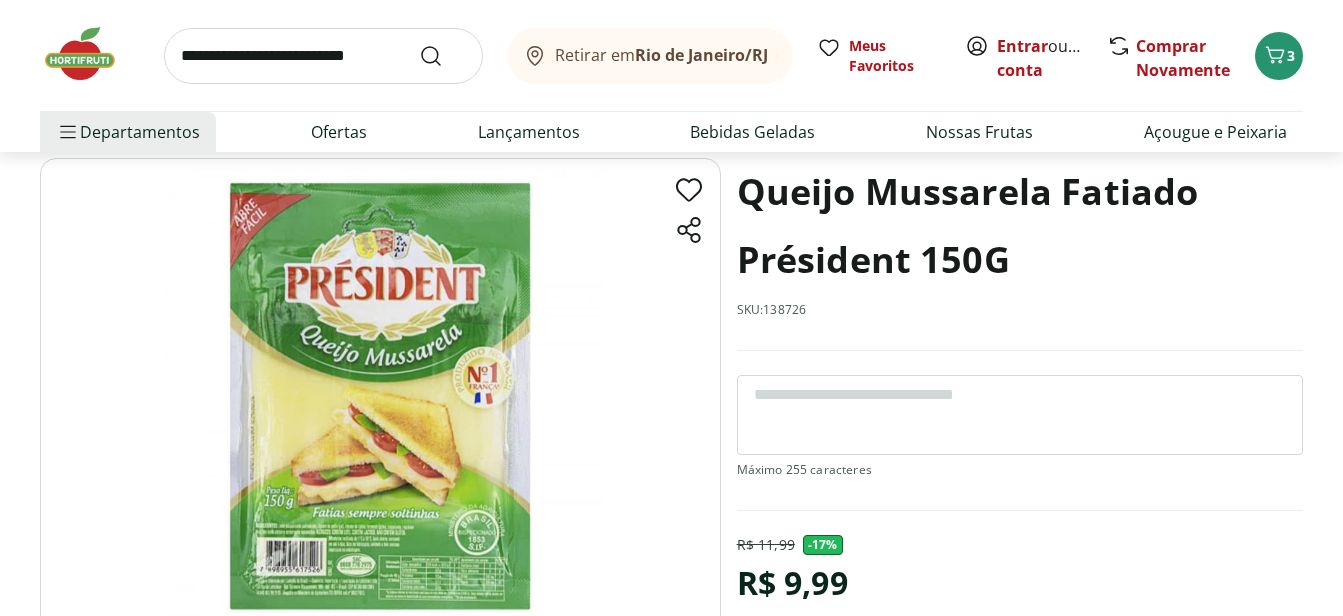 click on "Queijo Mussarela Fatiado Président 150G" at bounding box center [1020, 226] 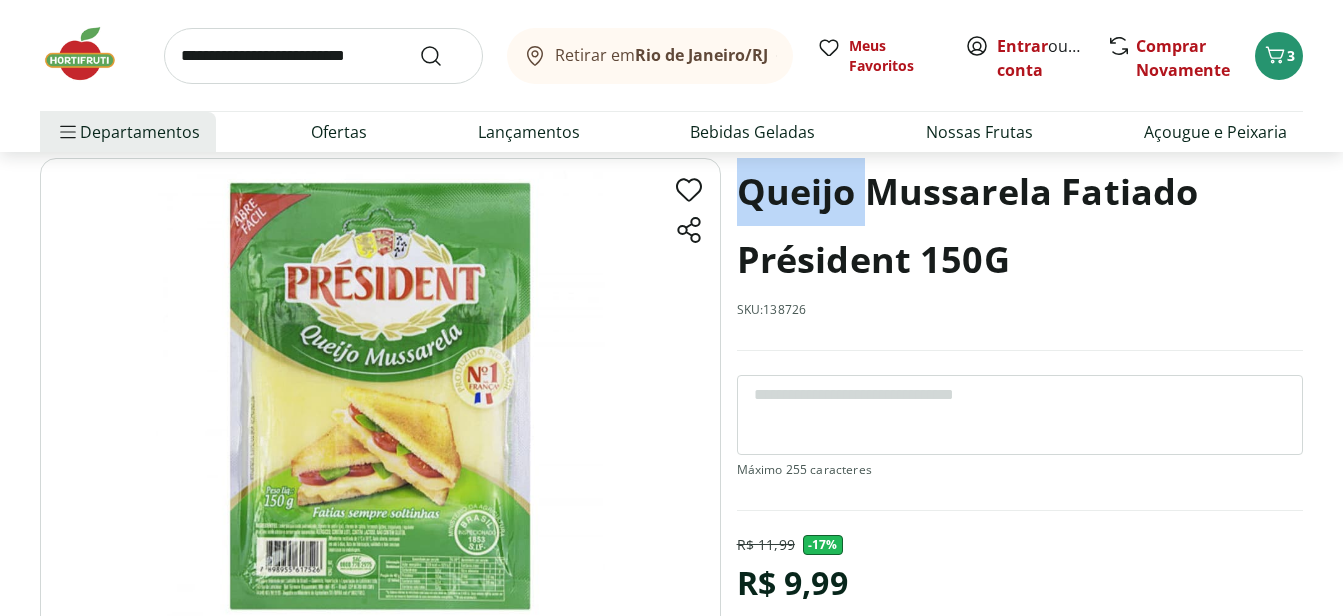 click on "Queijo Mussarela Fatiado Président 150G" at bounding box center [1020, 226] 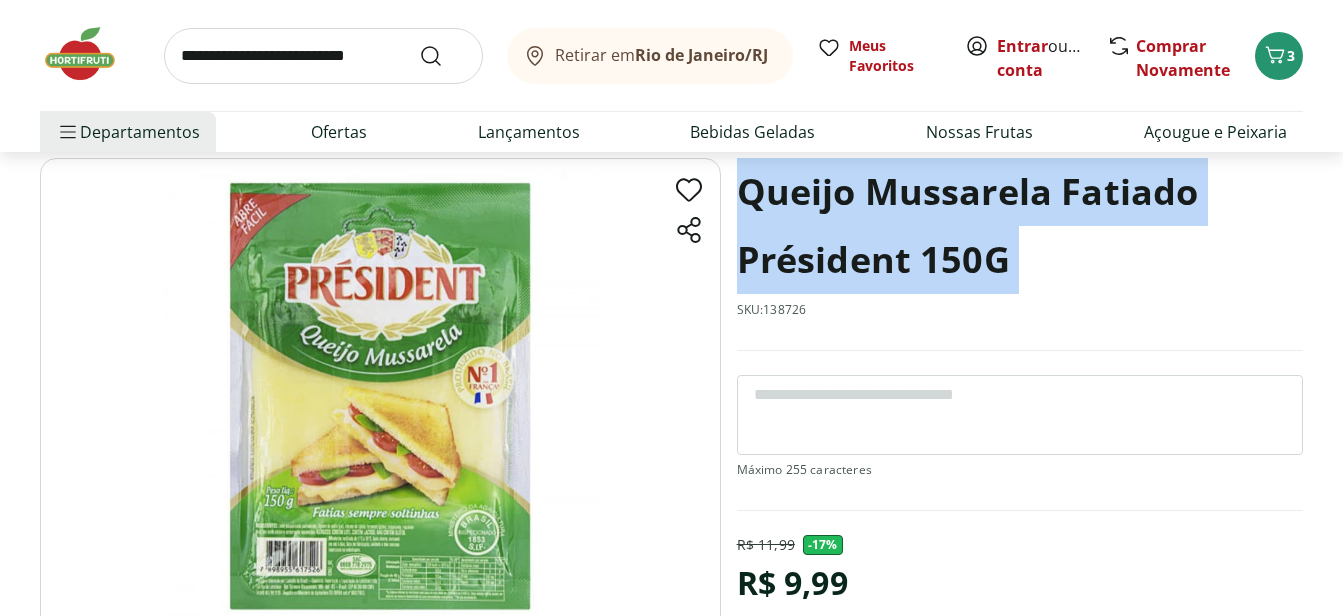 click on "Queijo Mussarela Fatiado Président 150G" at bounding box center [1020, 226] 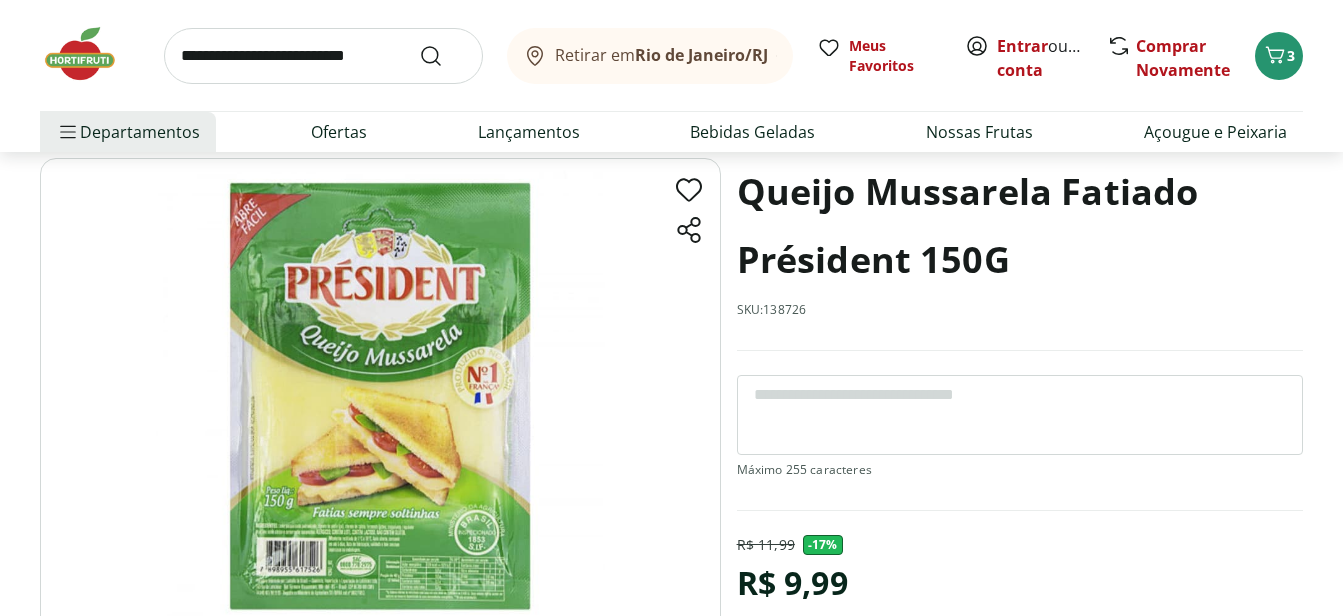 select on "**********" 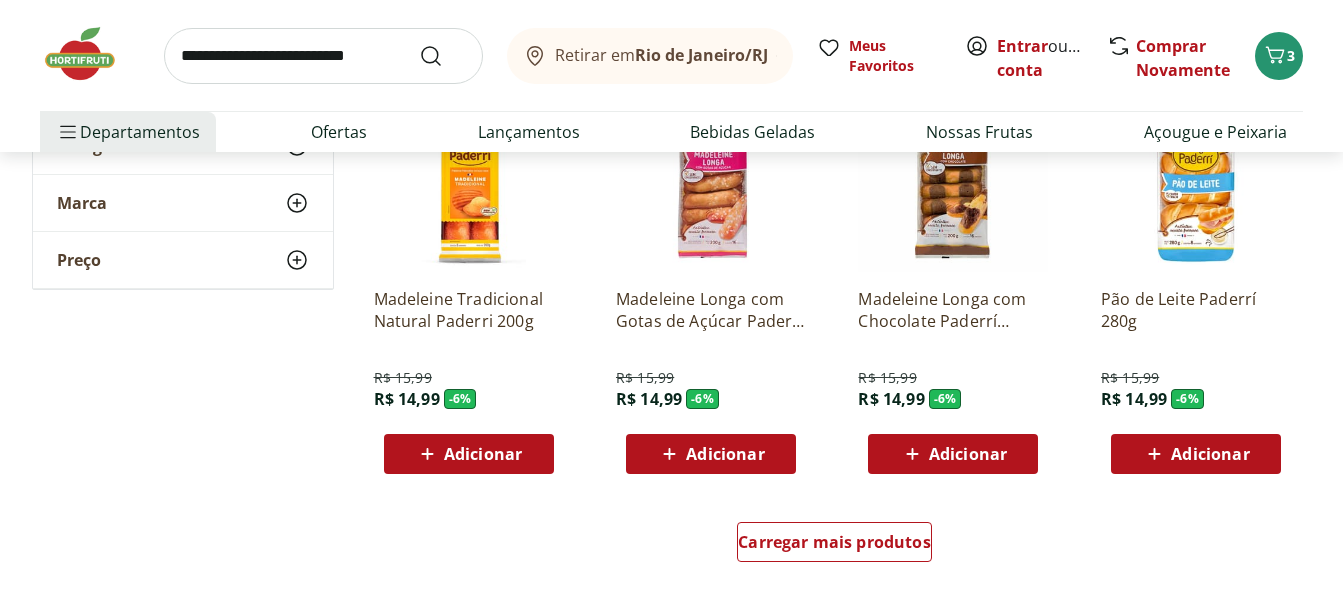 scroll, scrollTop: 3800, scrollLeft: 0, axis: vertical 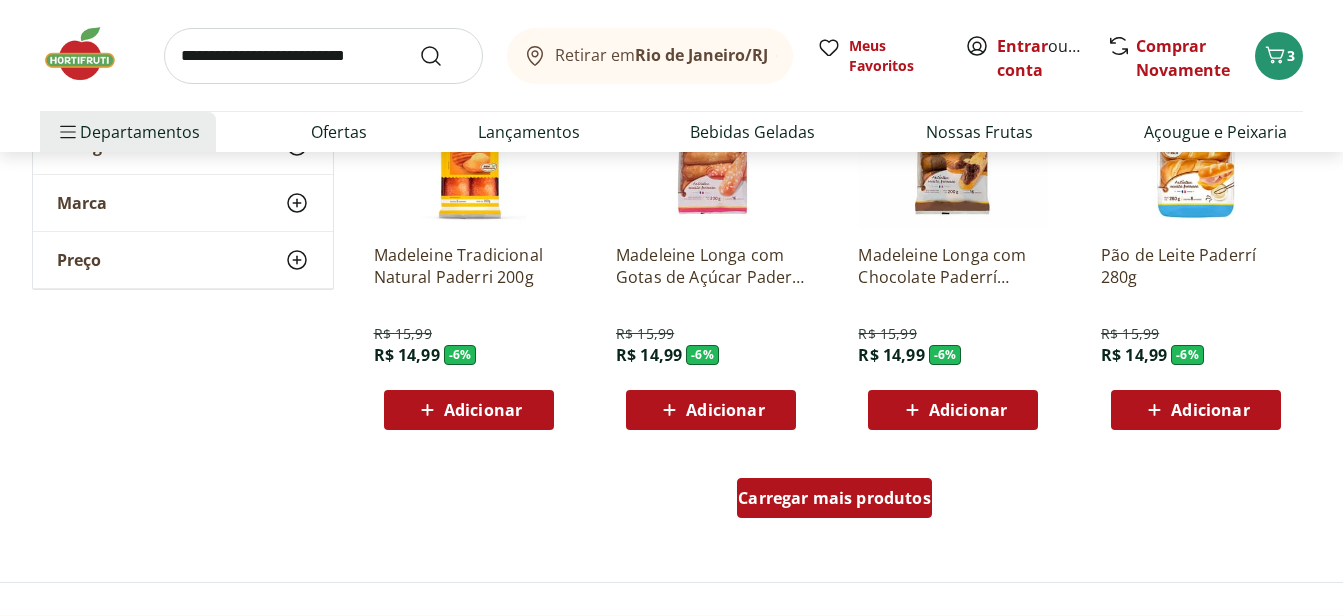 click on "Carregar mais produtos" at bounding box center (834, 498) 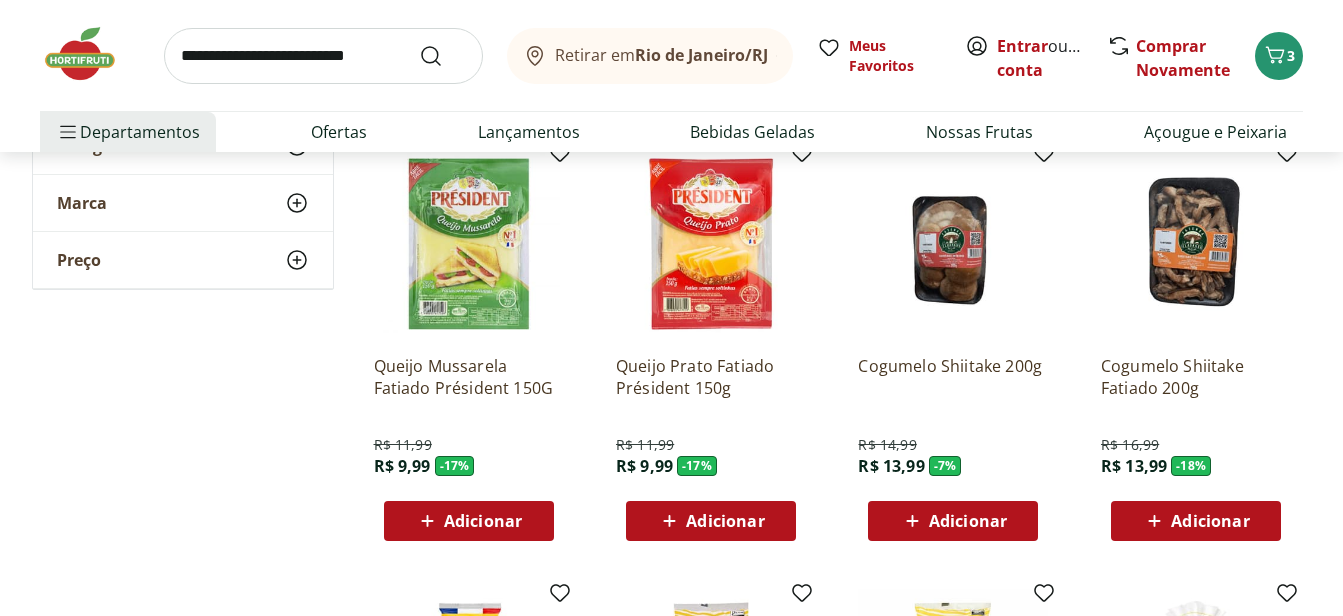 scroll, scrollTop: 3200, scrollLeft: 0, axis: vertical 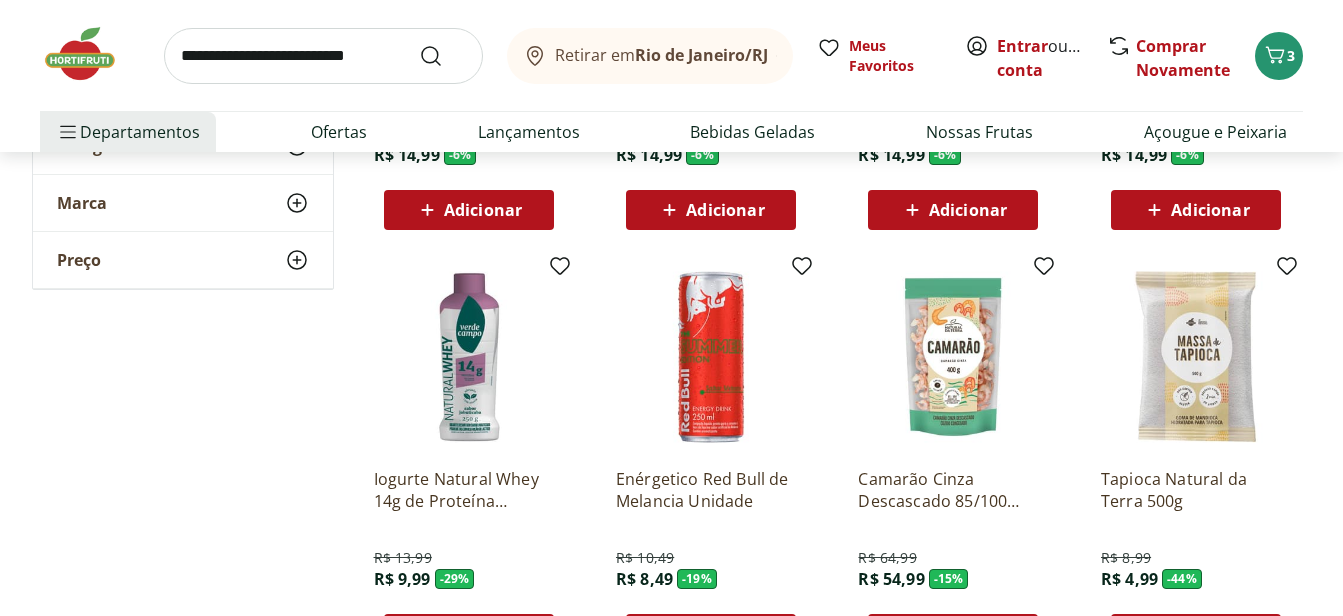 click on "Madeleine Longa com Chocolate Paderrí Pacote 200g R$ 15,99 R$ 14,99 - 6 % Adicionar" at bounding box center (953, 34) 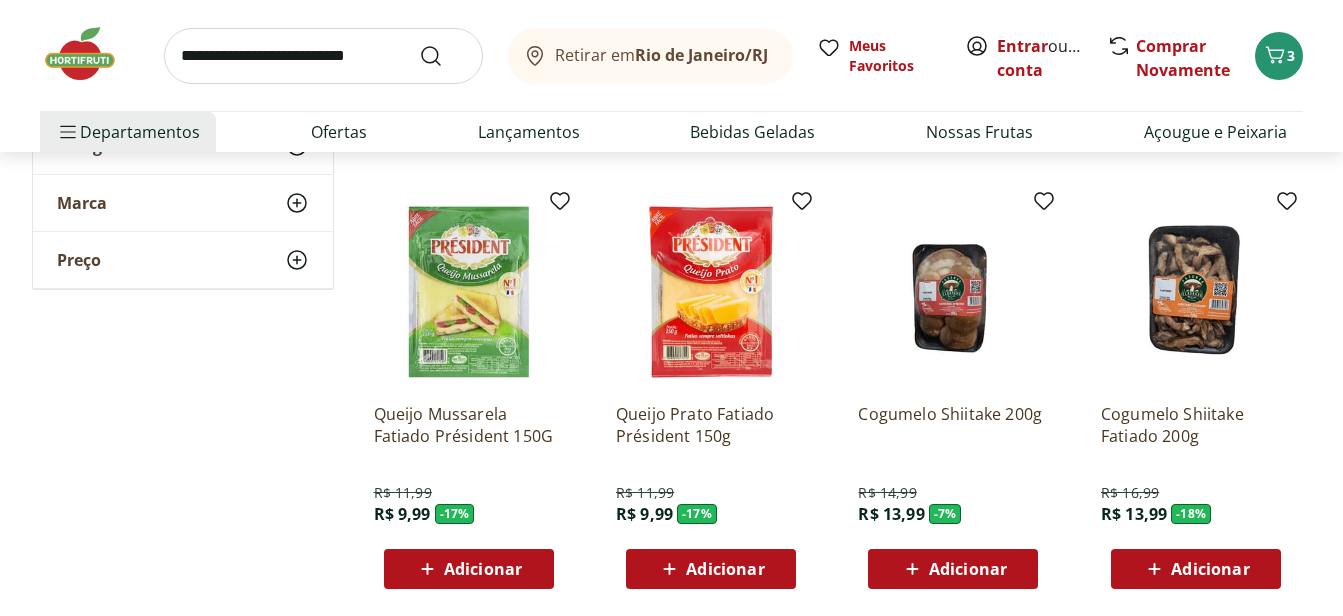 scroll, scrollTop: 3200, scrollLeft: 0, axis: vertical 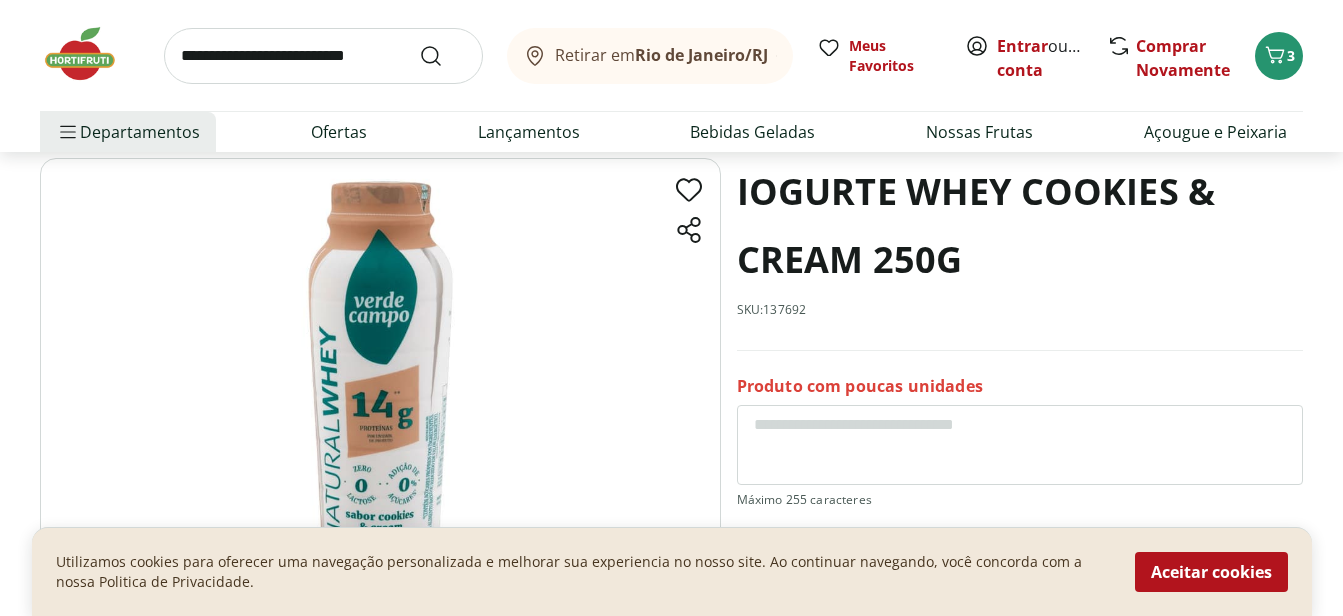 click on "SKU:  137692" at bounding box center [772, 310] 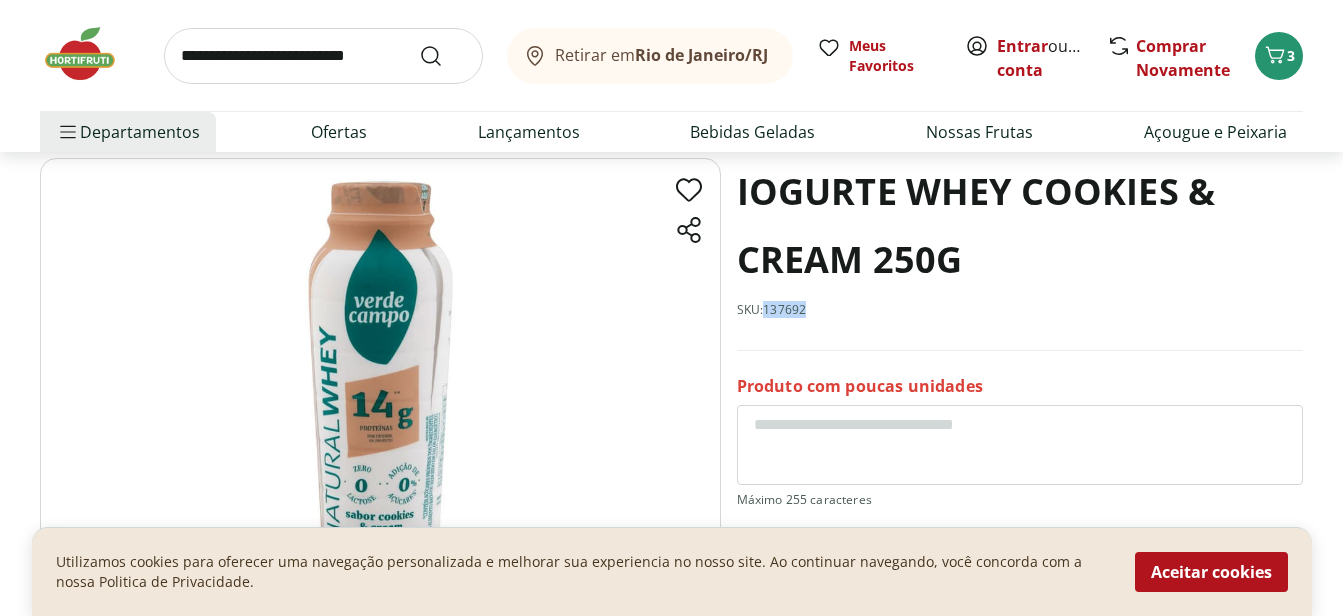 click on "SKU:  137692" at bounding box center (772, 310) 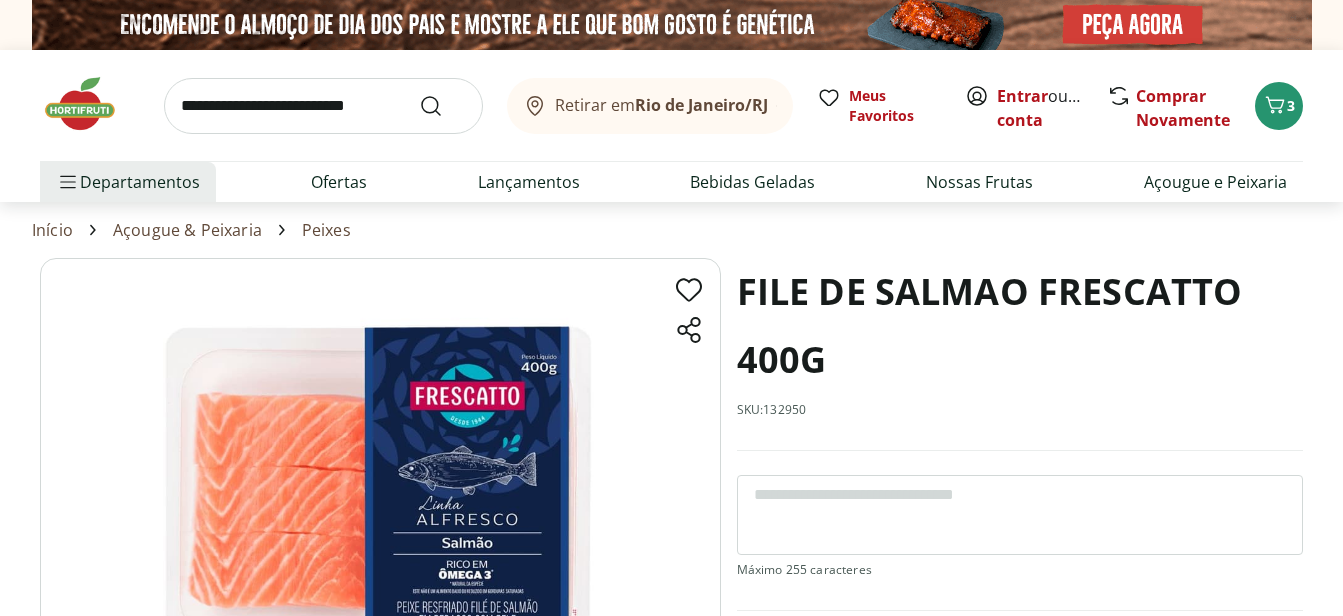 scroll, scrollTop: 0, scrollLeft: 0, axis: both 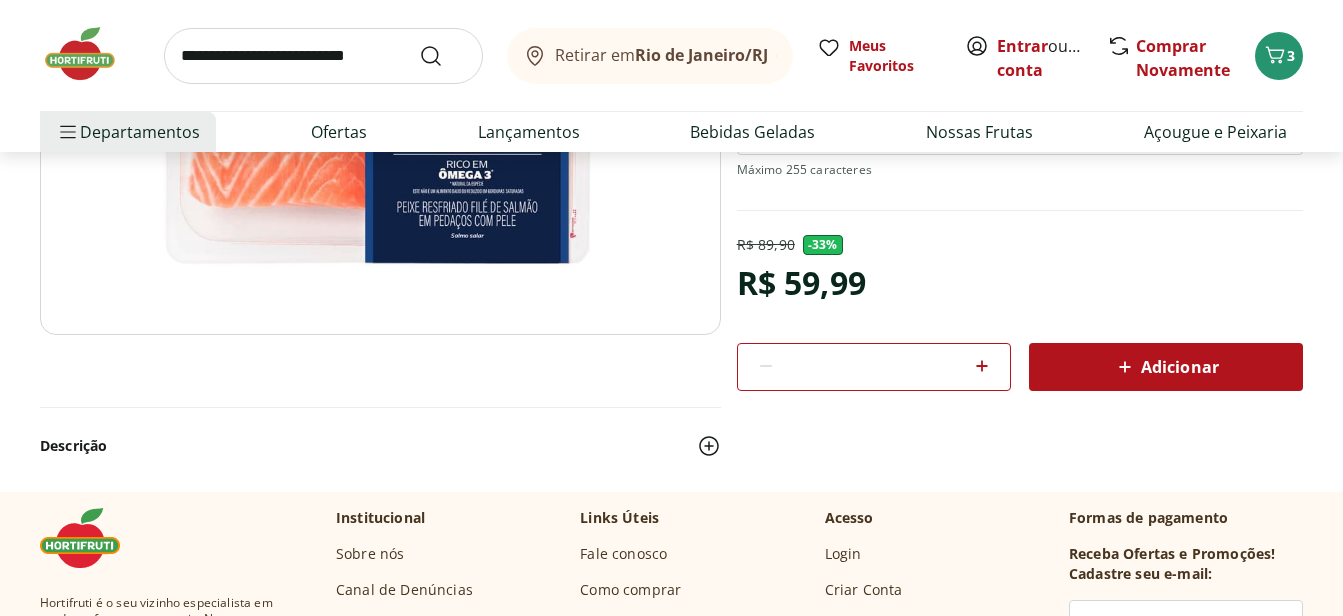 drag, startPoint x: 721, startPoint y: 470, endPoint x: 721, endPoint y: 452, distance: 18 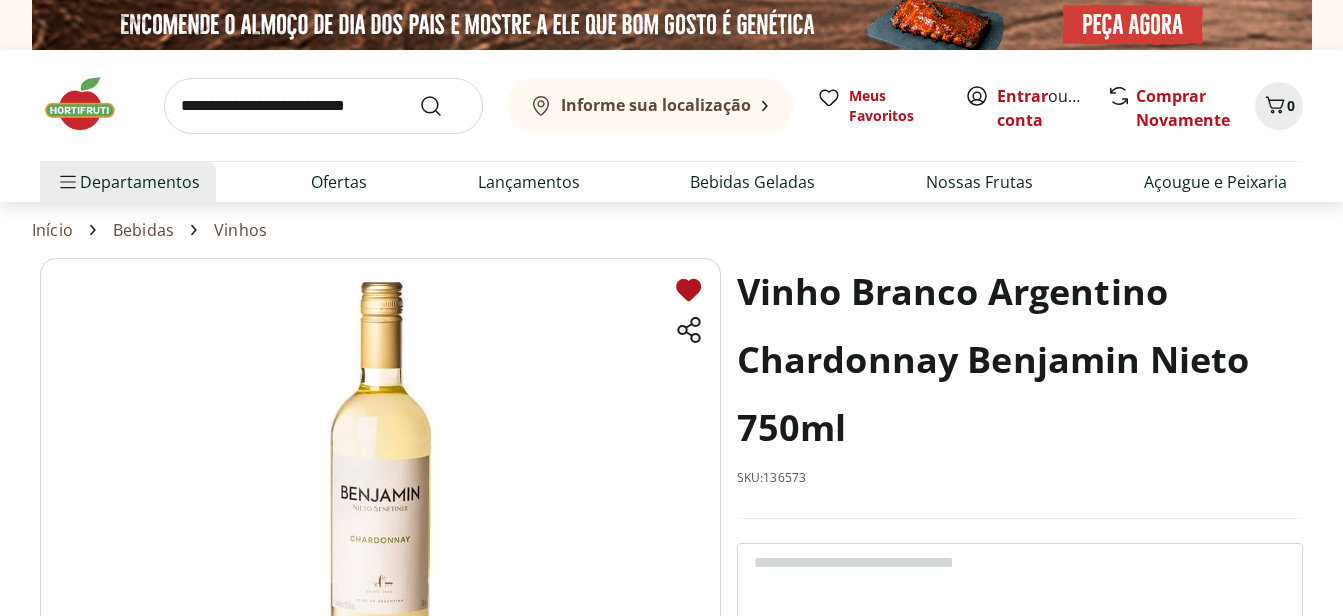 scroll, scrollTop: 0, scrollLeft: 0, axis: both 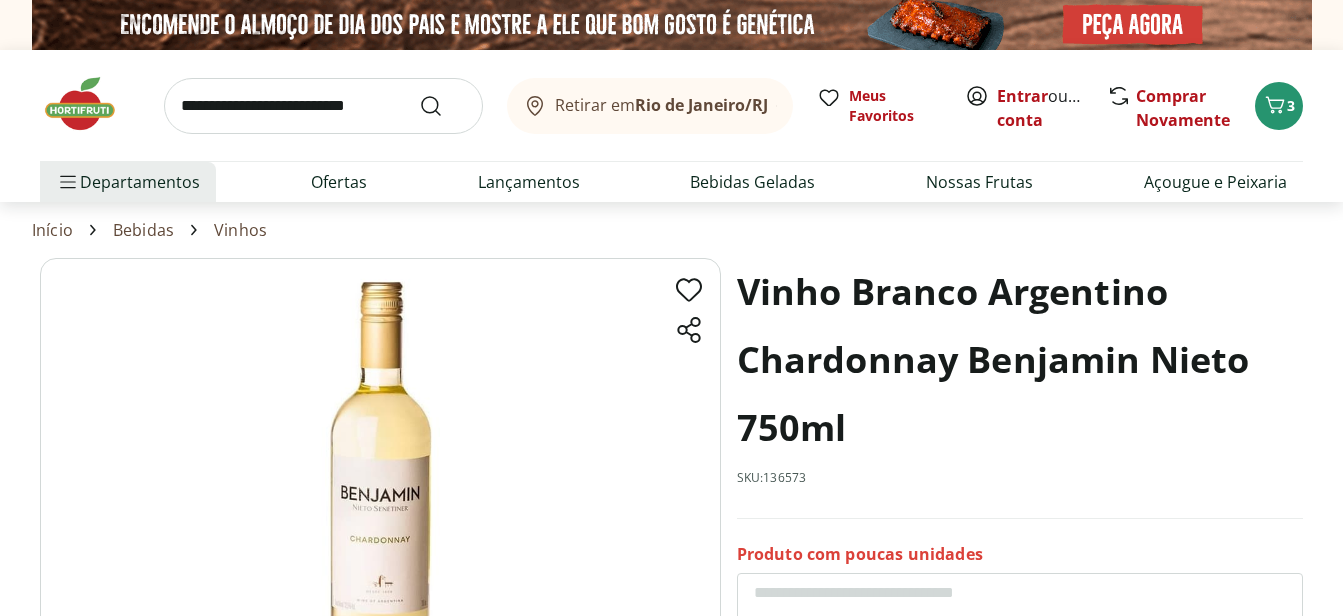 click on "Vinho Branco Argentino Chardonnay Benjamin Nieto 750ml" at bounding box center [1020, 360] 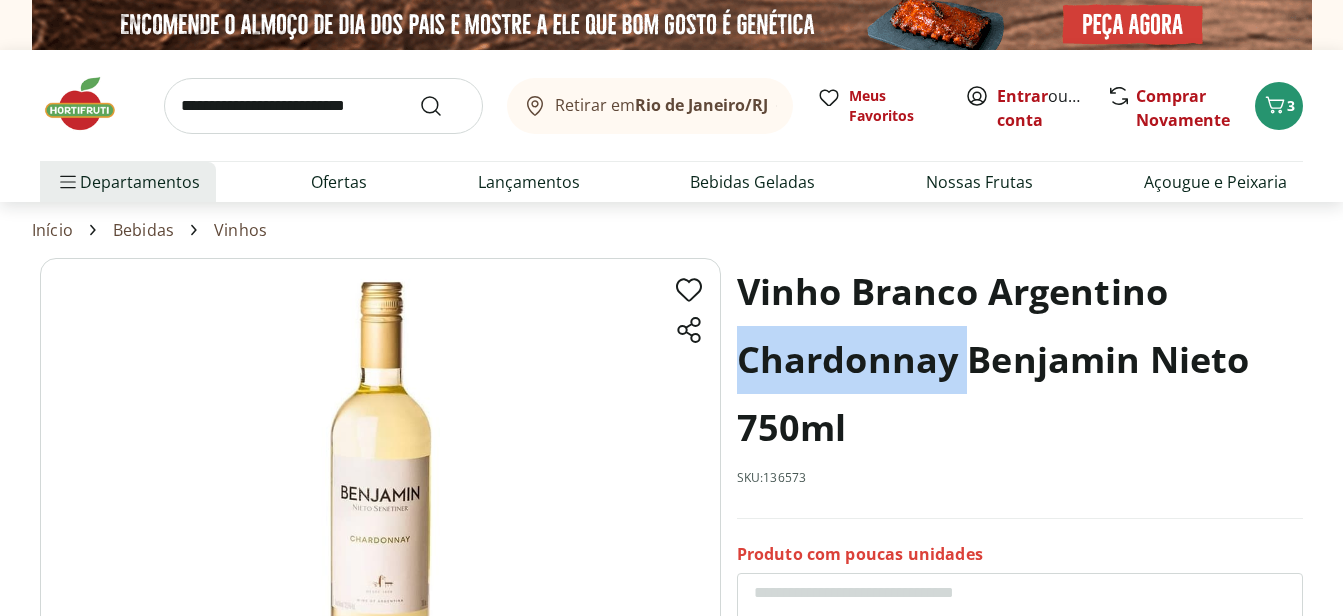 click on "Vinho Branco Argentino Chardonnay Benjamin Nieto 750ml" at bounding box center (1020, 360) 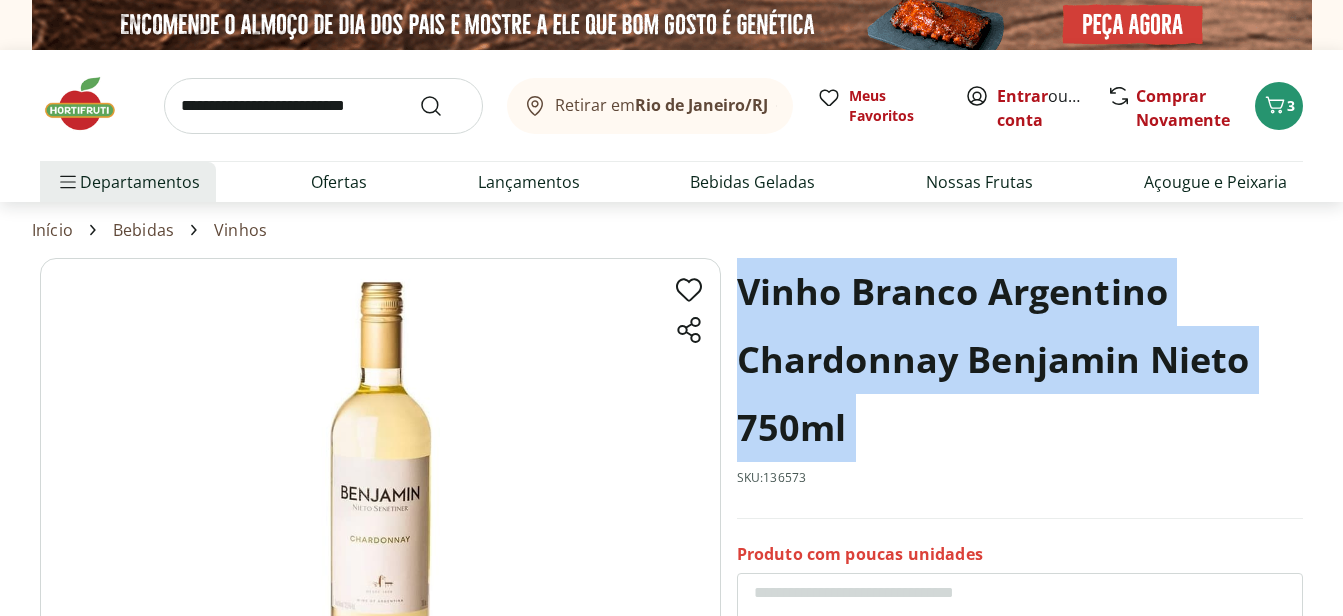 click on "Vinho Branco Argentino Chardonnay Benjamin Nieto 750ml" at bounding box center [1020, 360] 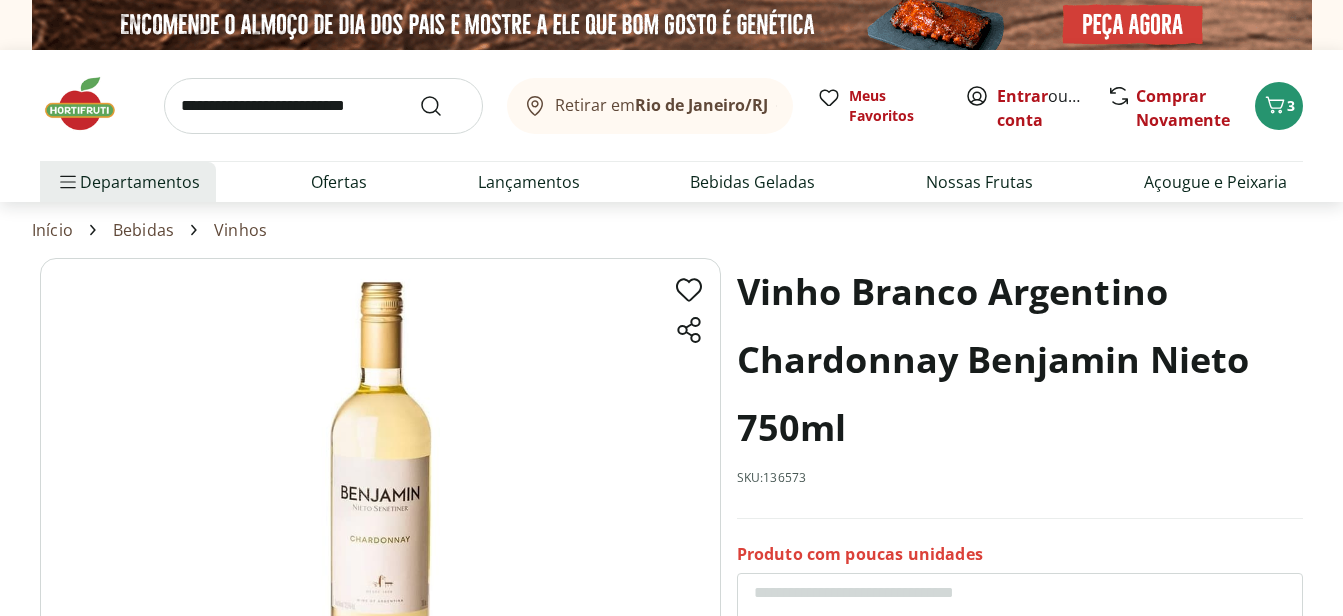 drag, startPoint x: 759, startPoint y: 333, endPoint x: 790, endPoint y: 481, distance: 151.21178 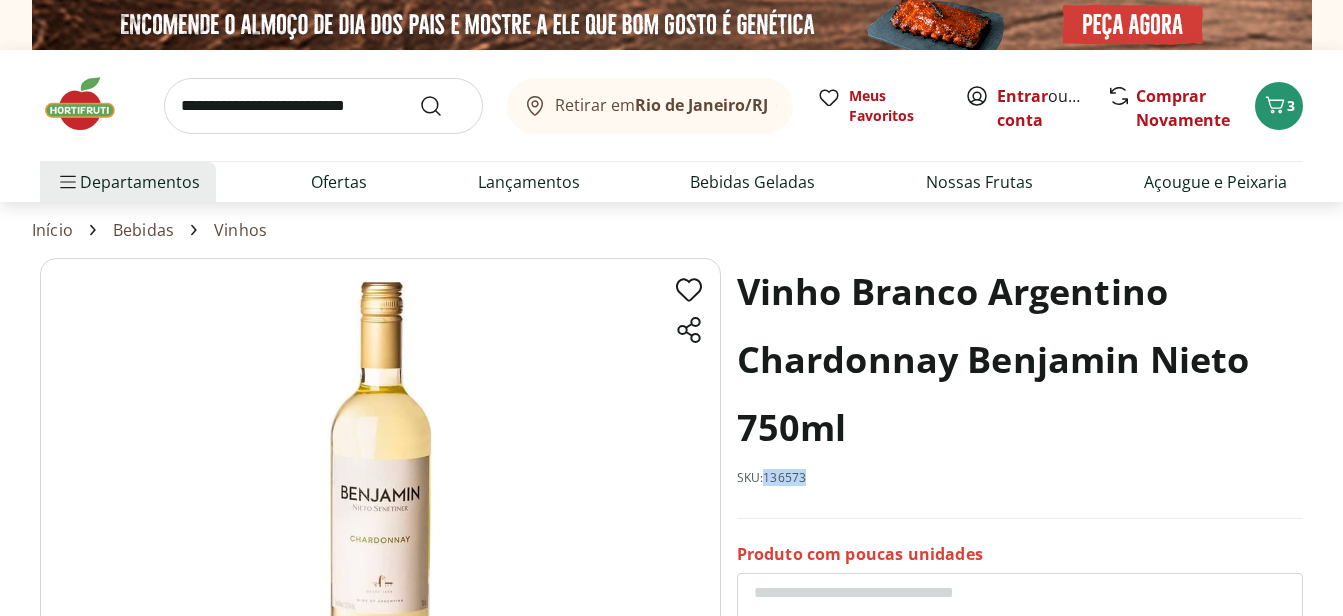 click on "SKU:  136573" at bounding box center (772, 478) 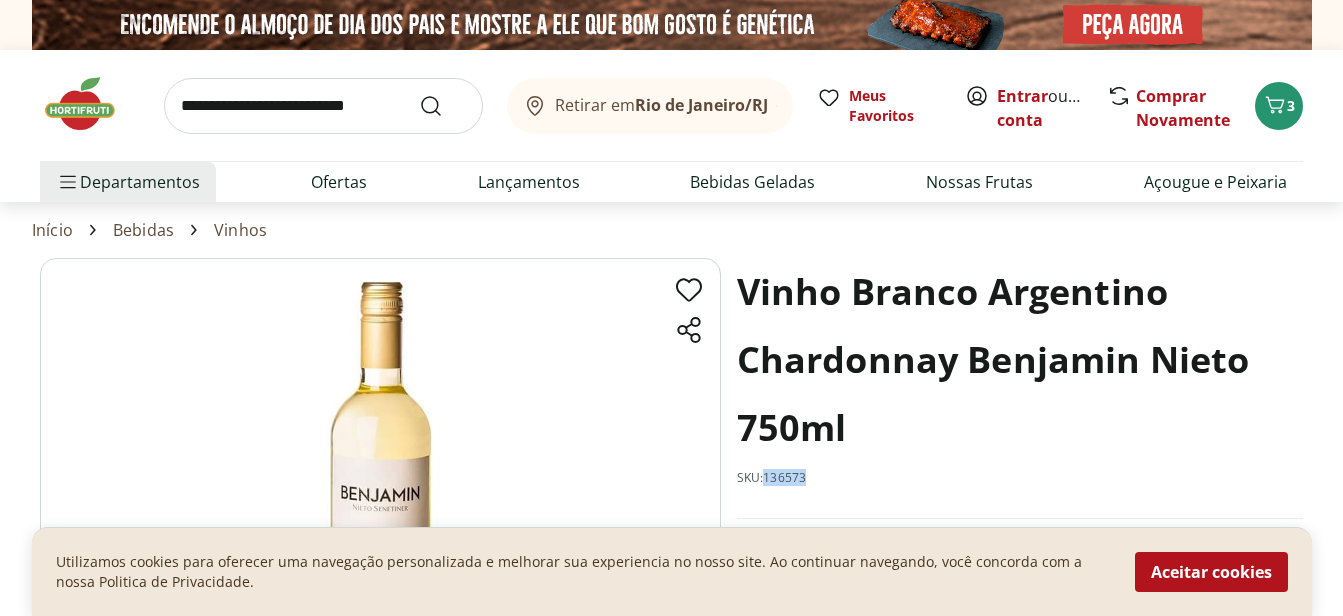 copy on "136573" 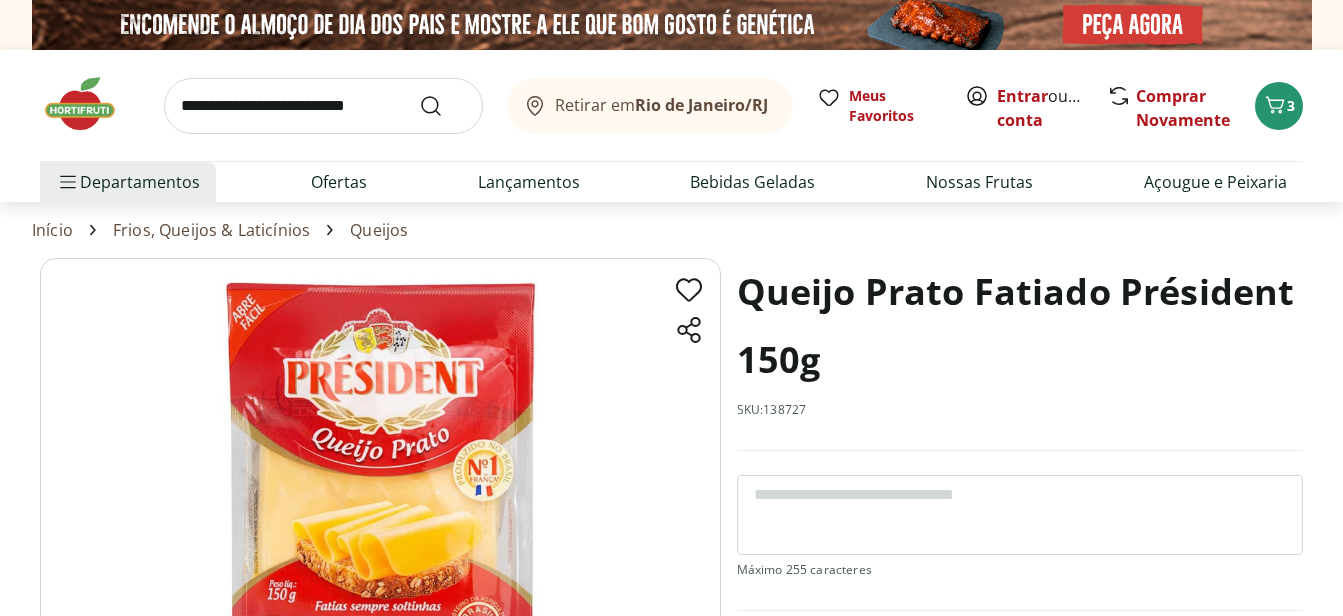 scroll, scrollTop: 0, scrollLeft: 0, axis: both 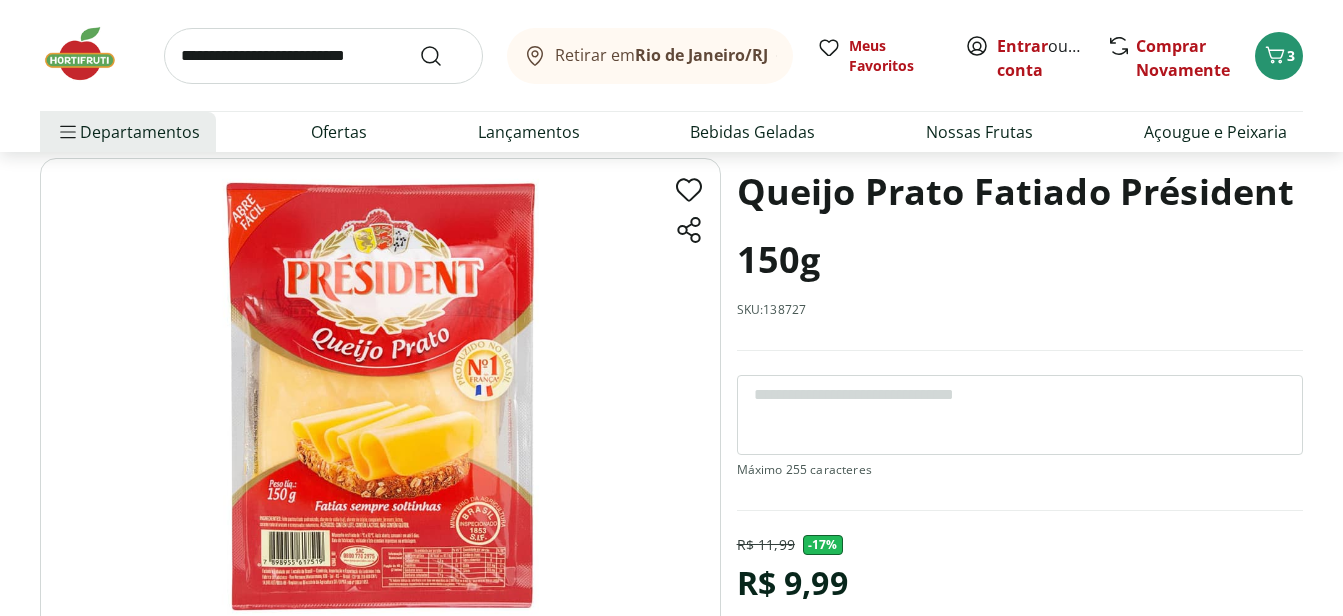 click on "Queijo Prato Fatiado Président 150g" at bounding box center [1020, 226] 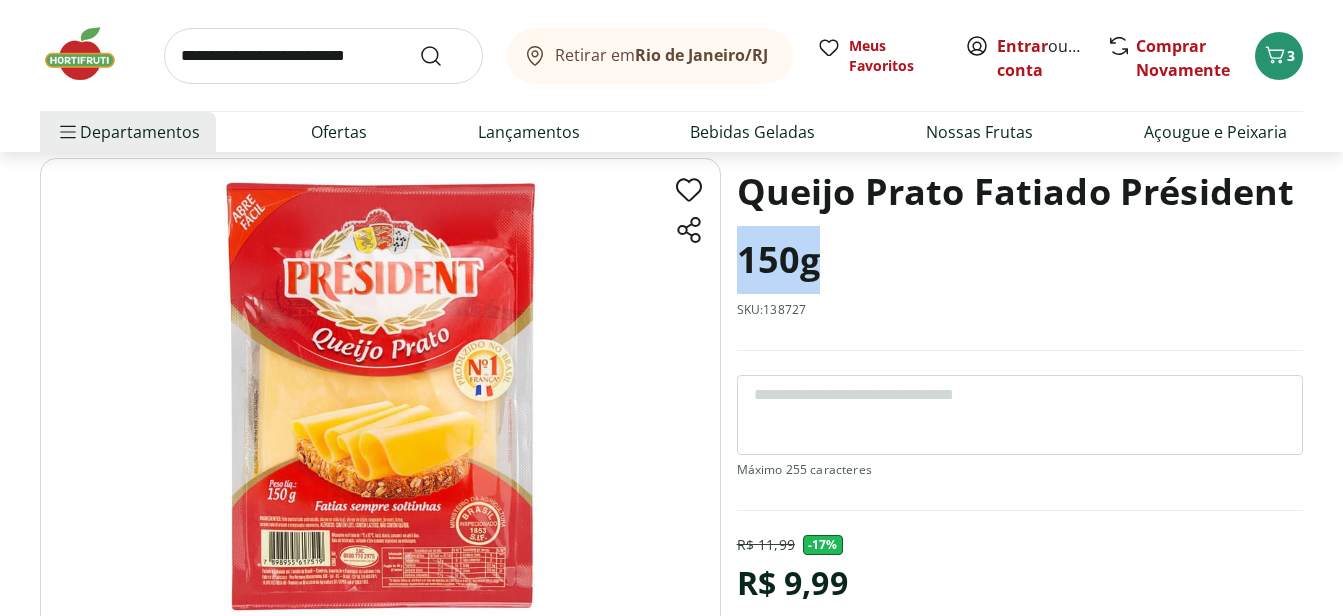 click on "Queijo Prato Fatiado Président 150g" at bounding box center [1020, 226] 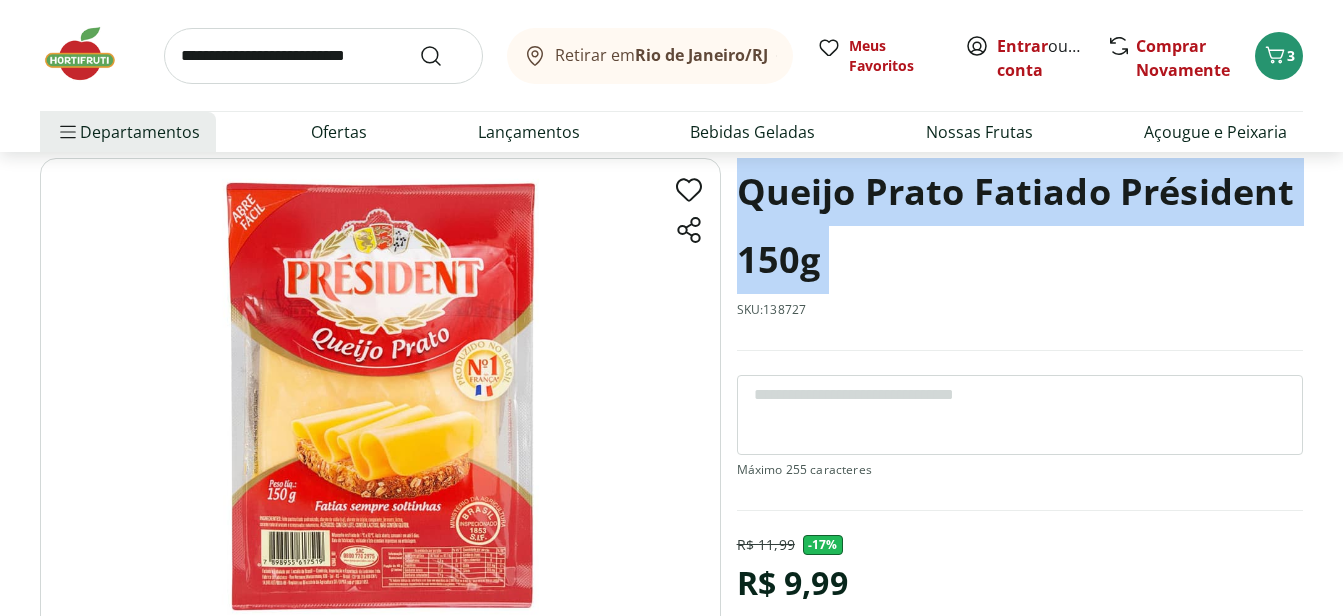 click on "Queijo Prato Fatiado Président 150g" at bounding box center (1020, 226) 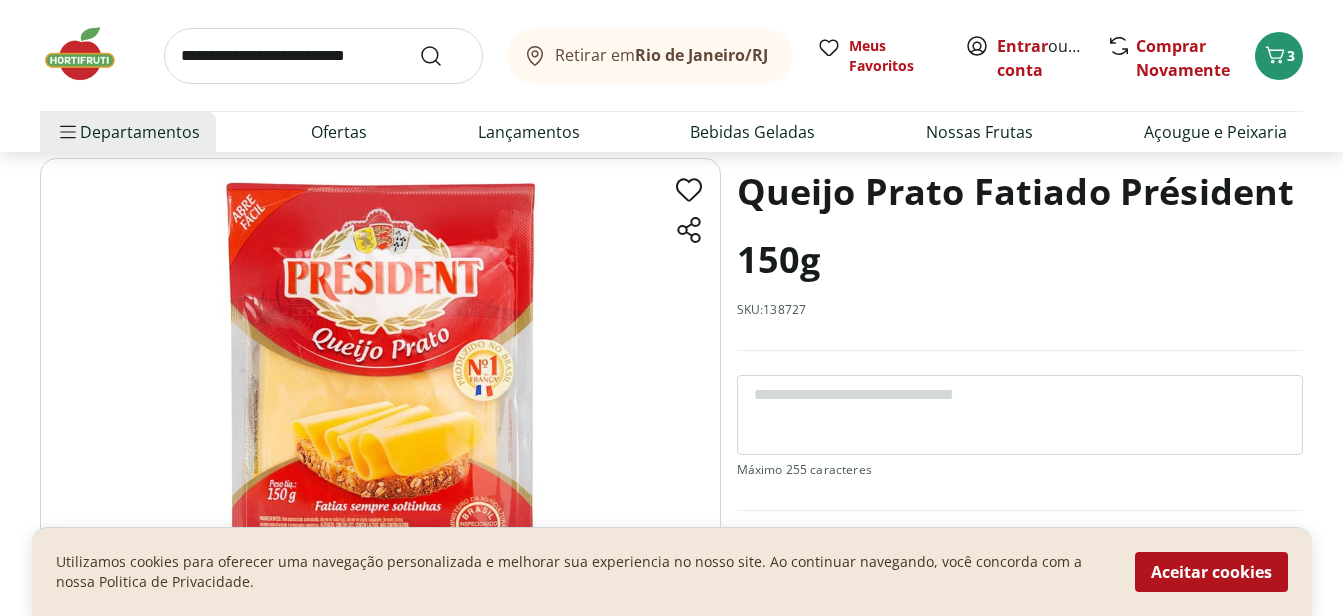 click on "SKU:  138727" at bounding box center (772, 310) 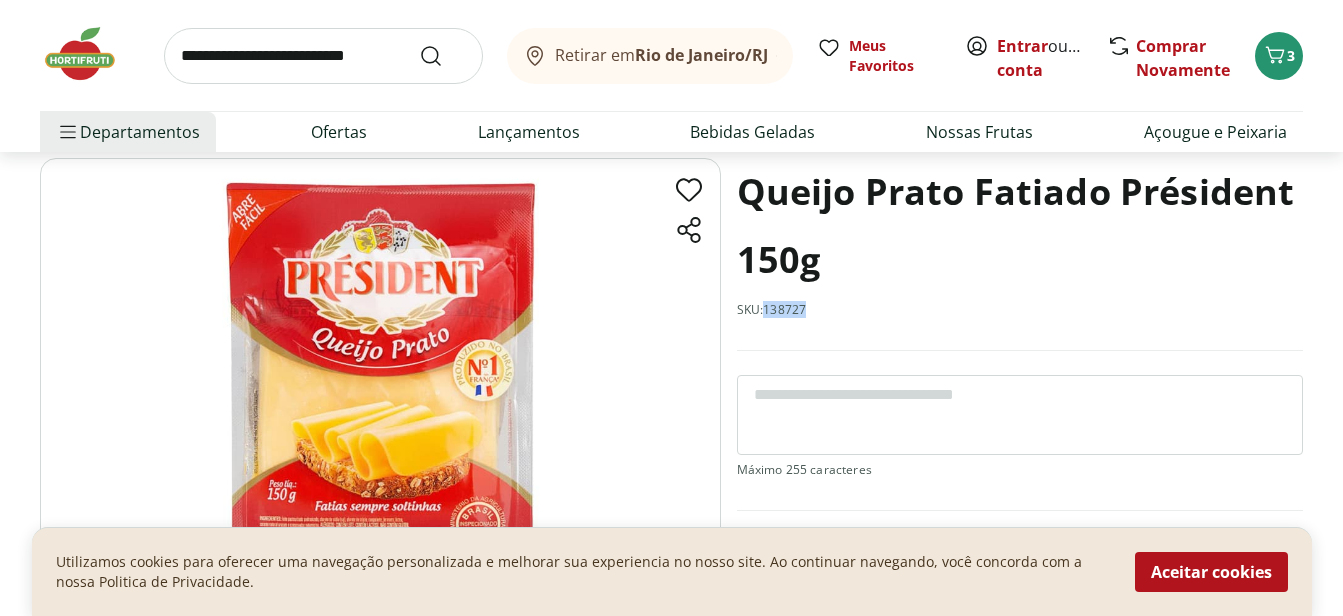 click on "SKU:  138727" at bounding box center [772, 310] 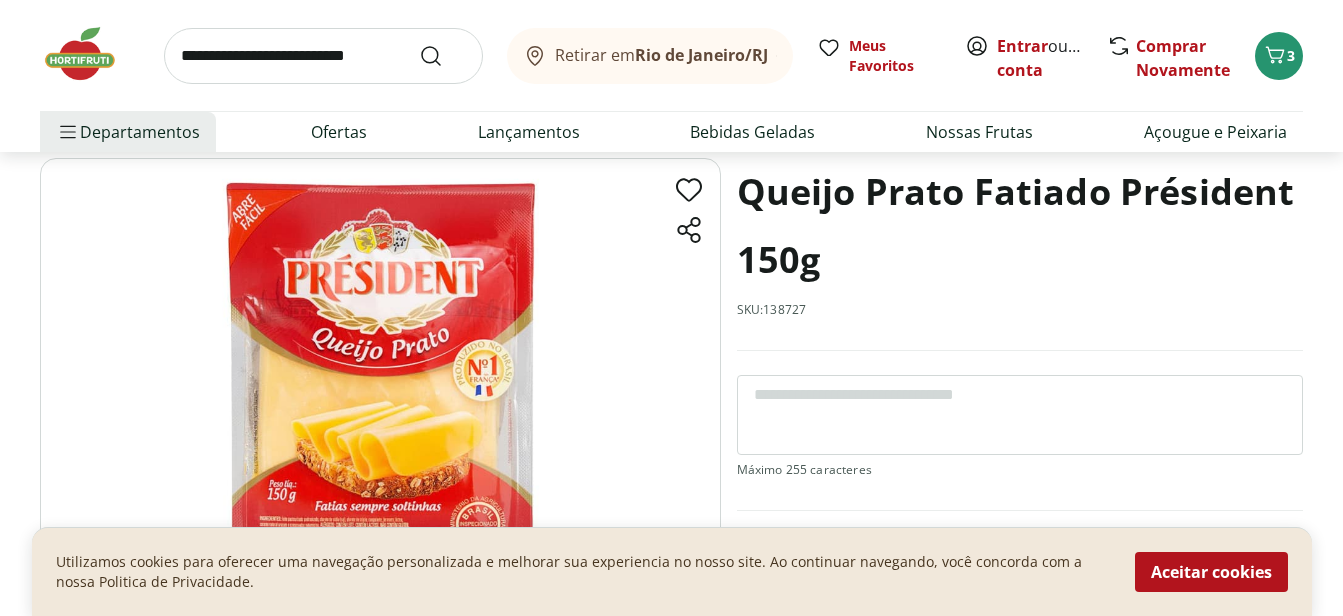 click on "Queijo Prato Fatiado Président 150g" at bounding box center (1020, 226) 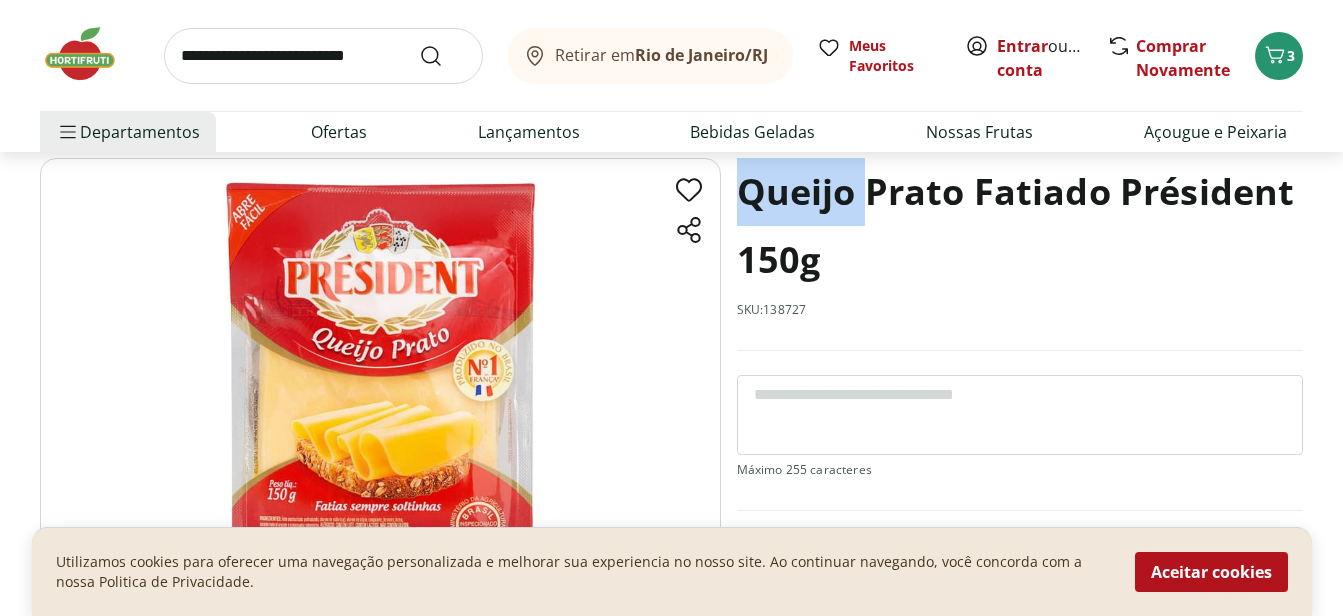 click on "Queijo Prato Fatiado Président 150g" at bounding box center (1020, 226) 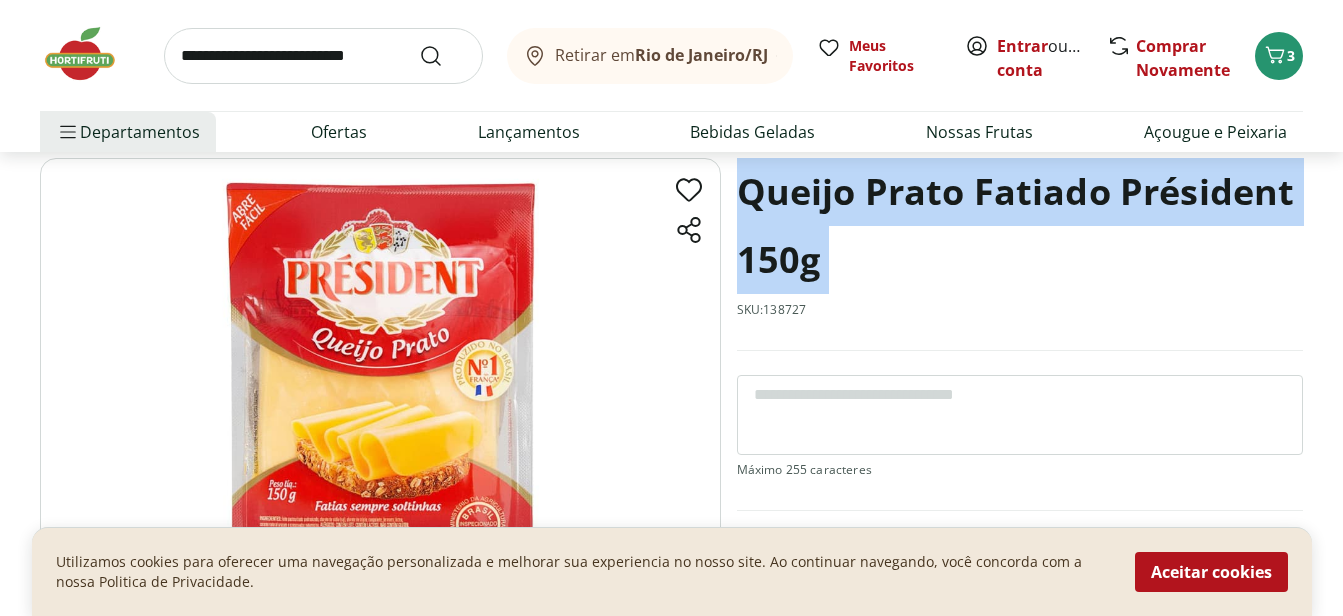 click on "Queijo Prato Fatiado Président 150g" at bounding box center (1020, 226) 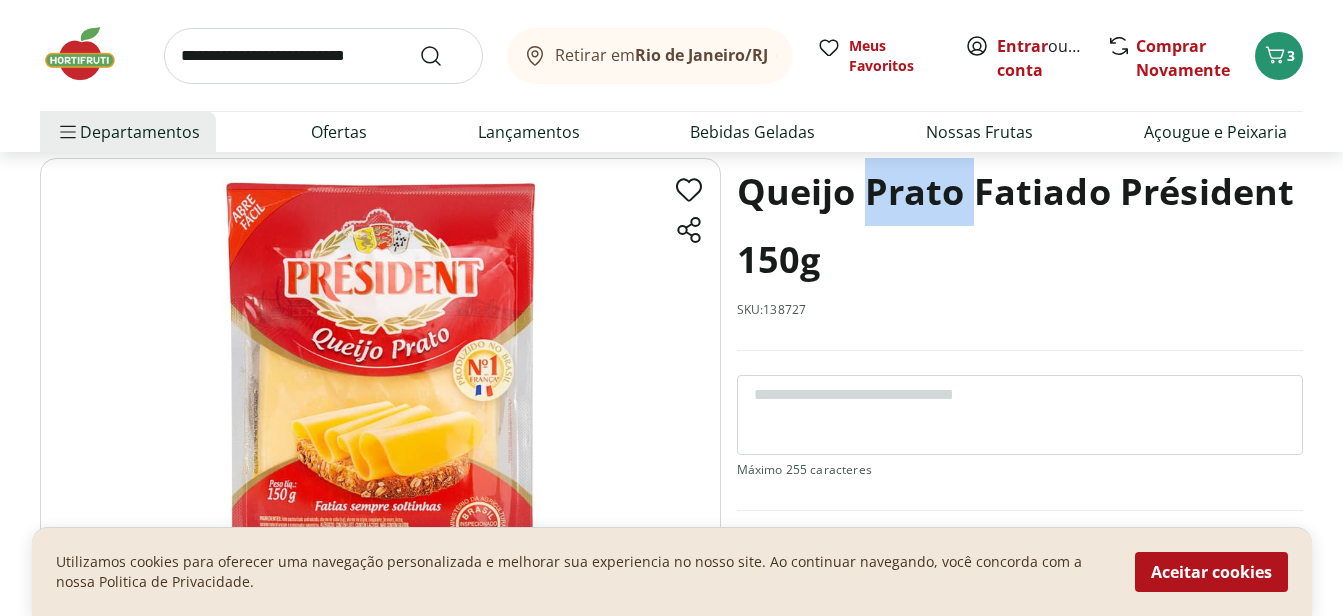 click on "Queijo Prato Fatiado Président 150g" at bounding box center (1020, 226) 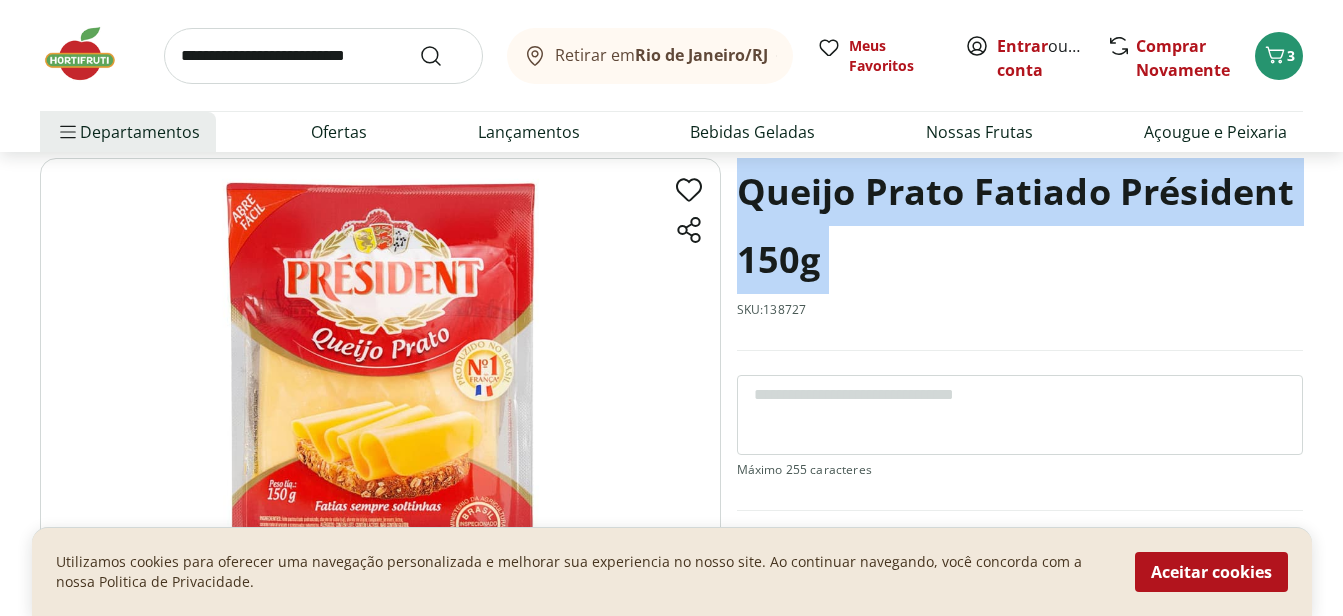 click on "Queijo Prato Fatiado Président 150g" at bounding box center (1020, 226) 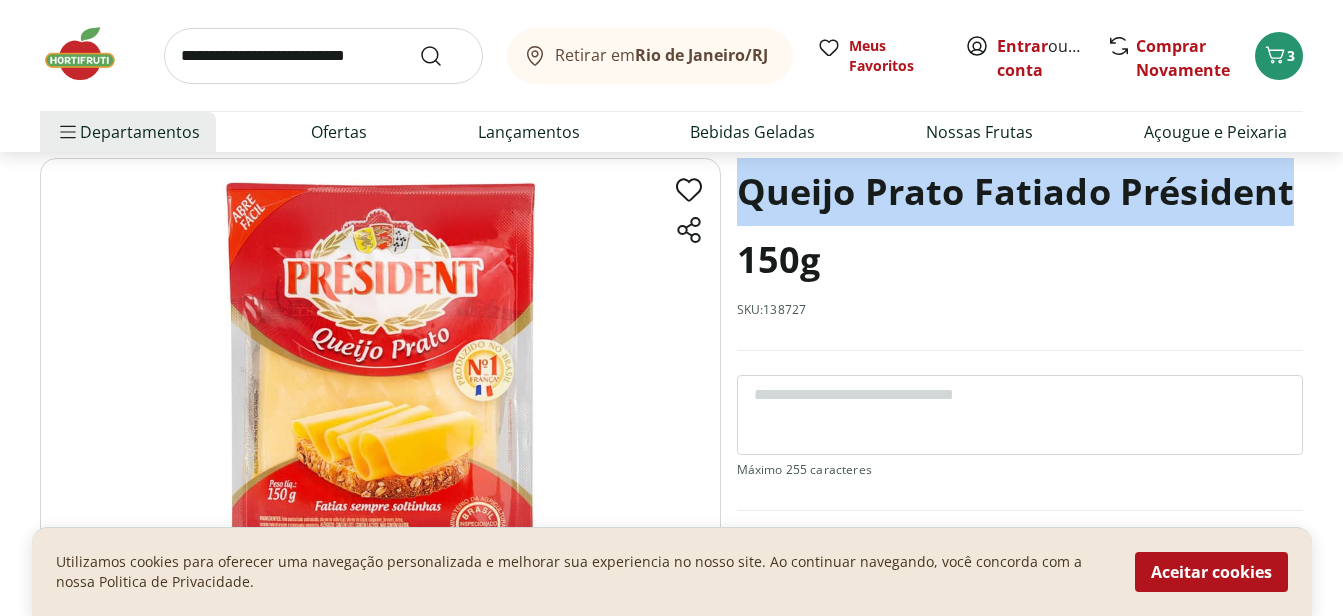 drag, startPoint x: 738, startPoint y: 182, endPoint x: 1289, endPoint y: 201, distance: 551.3275 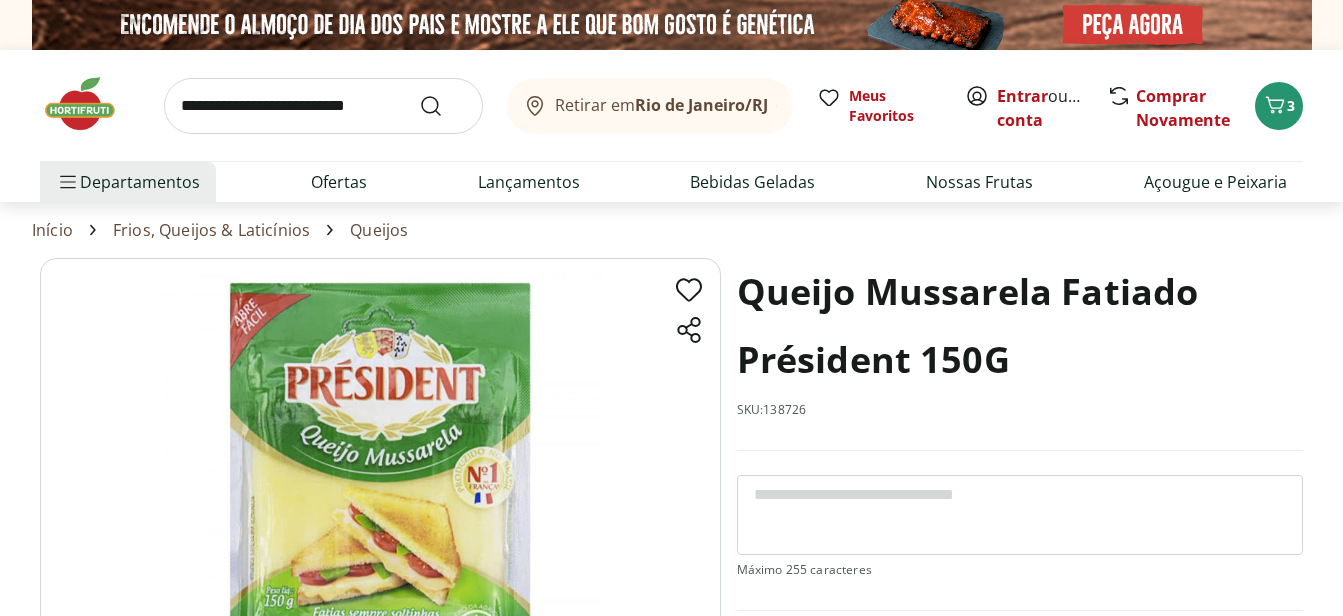 scroll, scrollTop: 0, scrollLeft: 0, axis: both 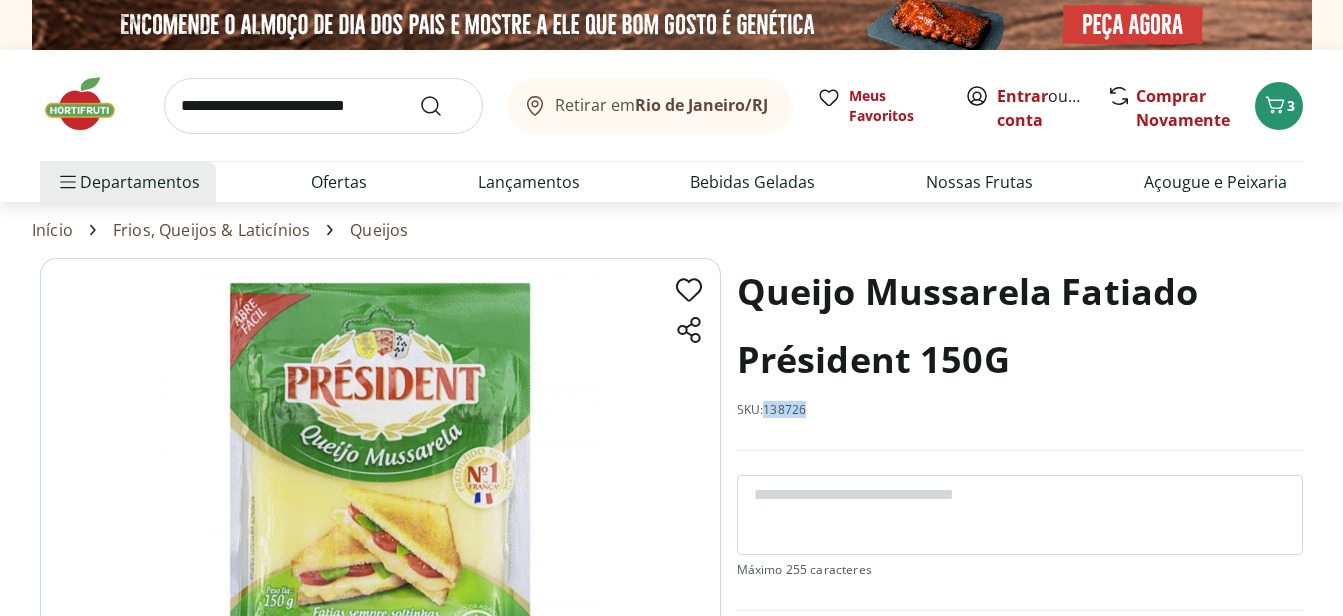 click on "SKU:  138726" at bounding box center [772, 410] 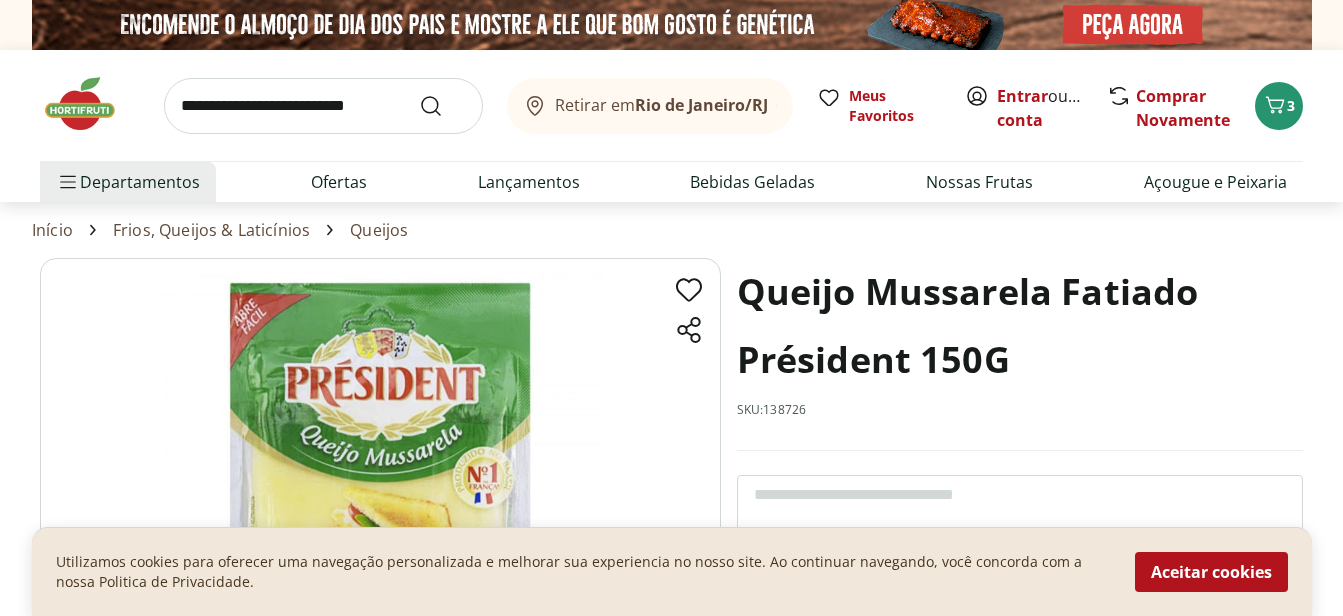 click on "Queijo Mussarela Fatiado Président 150G" at bounding box center [1020, 326] 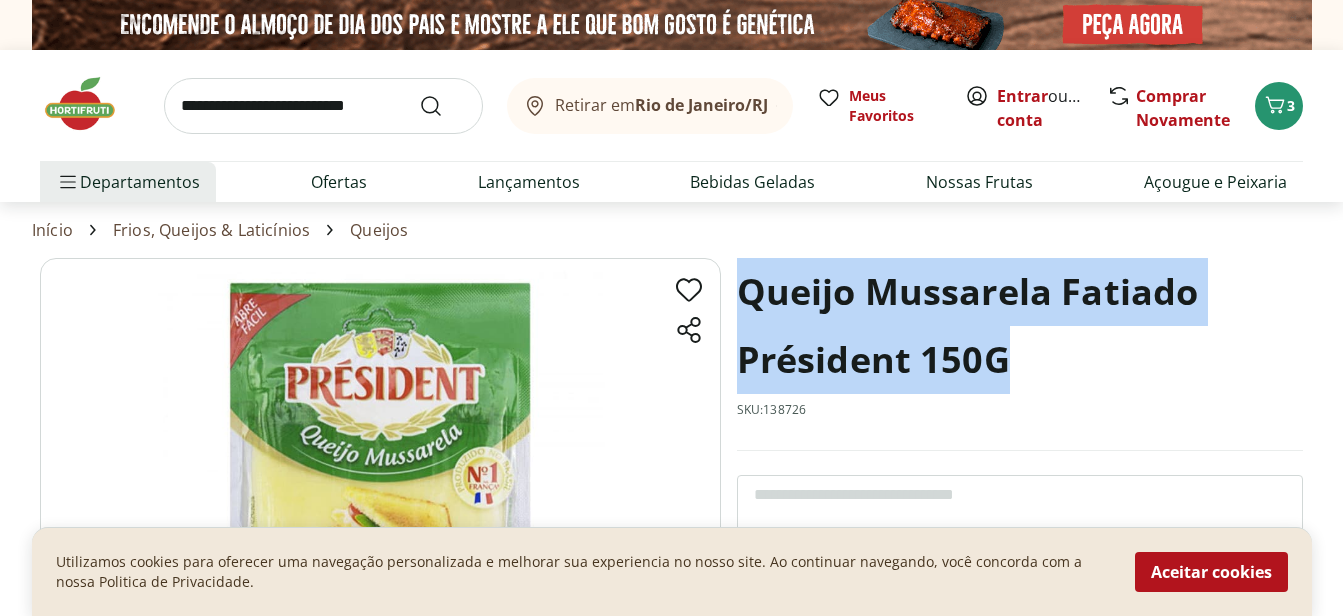 drag, startPoint x: 735, startPoint y: 289, endPoint x: 1020, endPoint y: 348, distance: 291.04294 